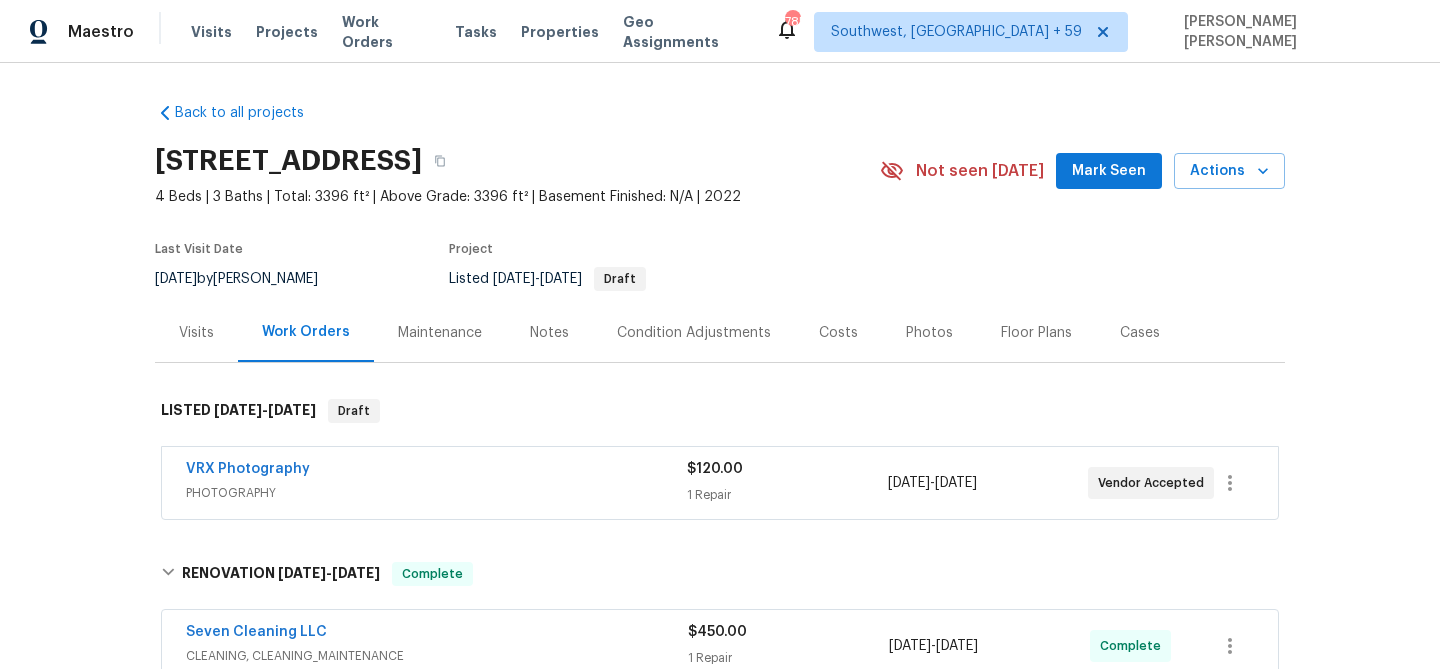 scroll, scrollTop: 0, scrollLeft: 0, axis: both 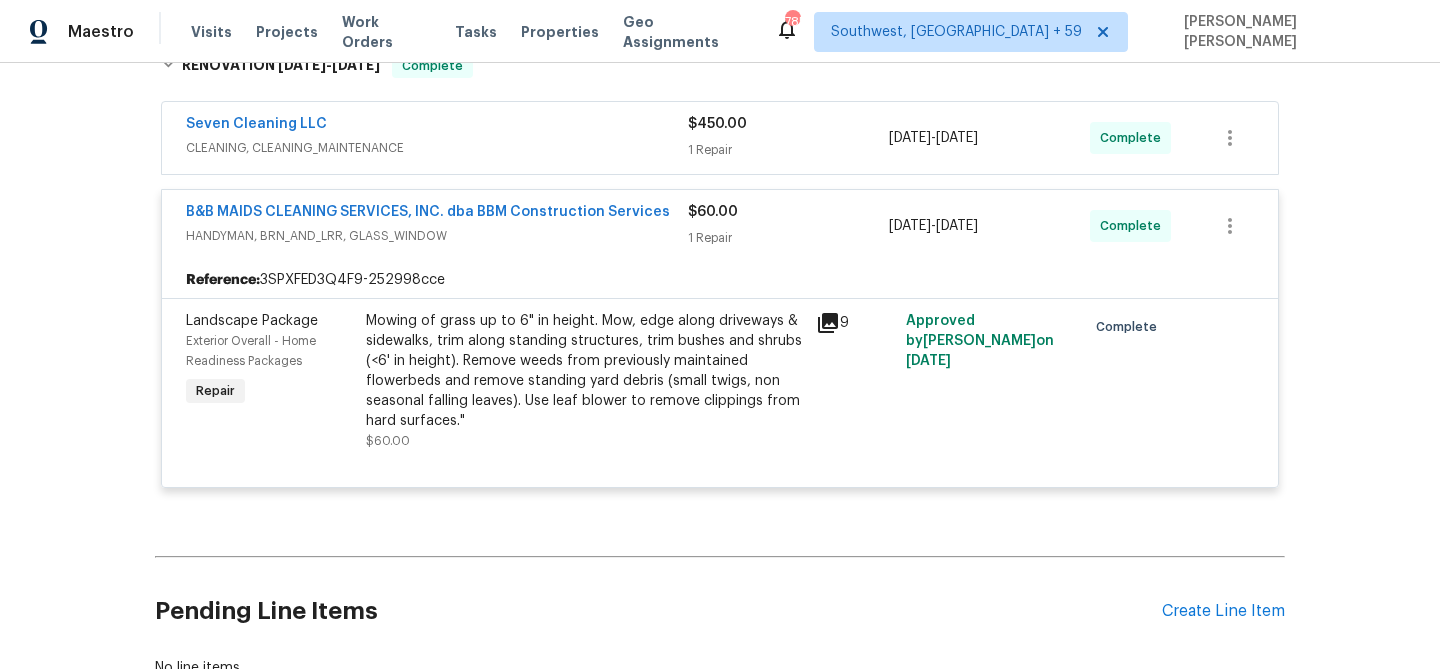 click on "B&B MAIDS CLEANING SERVICES, INC. dba BBM Construction Services HANDYMAN, BRN_AND_LRR, GLASS_WINDOW $60.00 1 Repair [DATE]  -  [DATE] Complete" at bounding box center (720, 226) 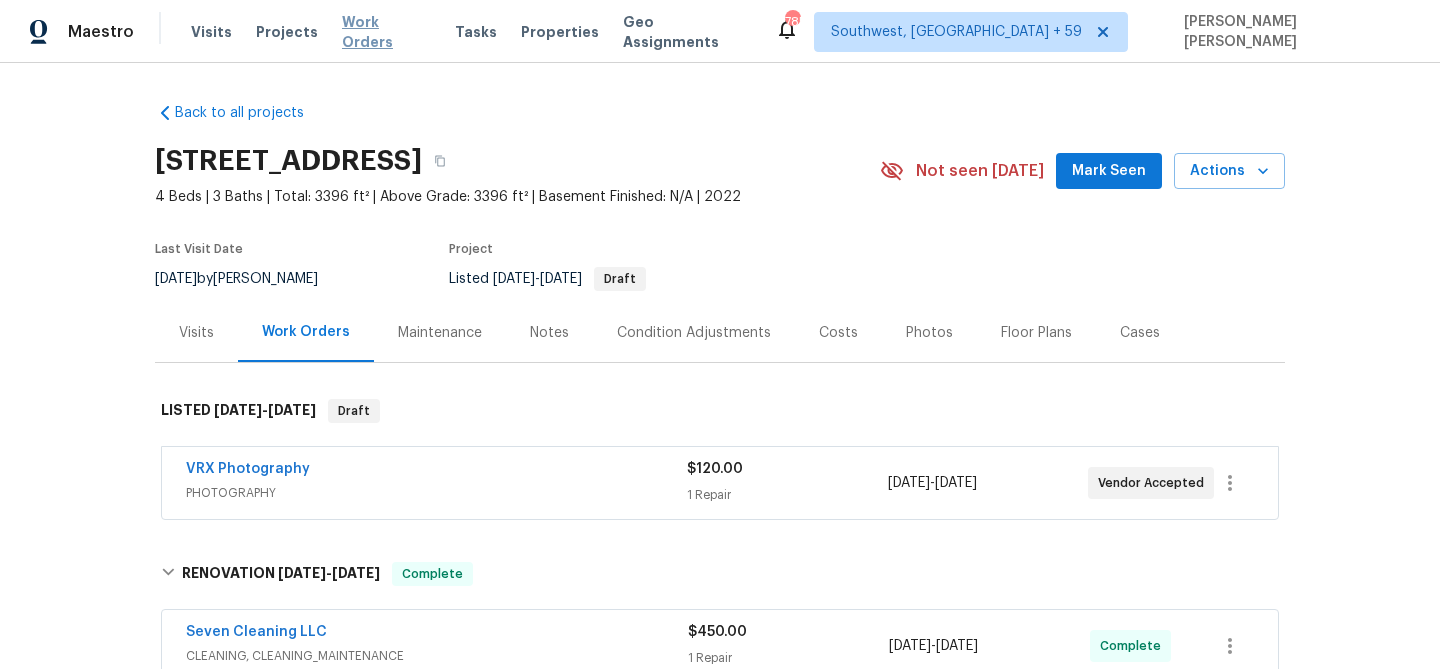 click on "Work Orders" at bounding box center [386, 32] 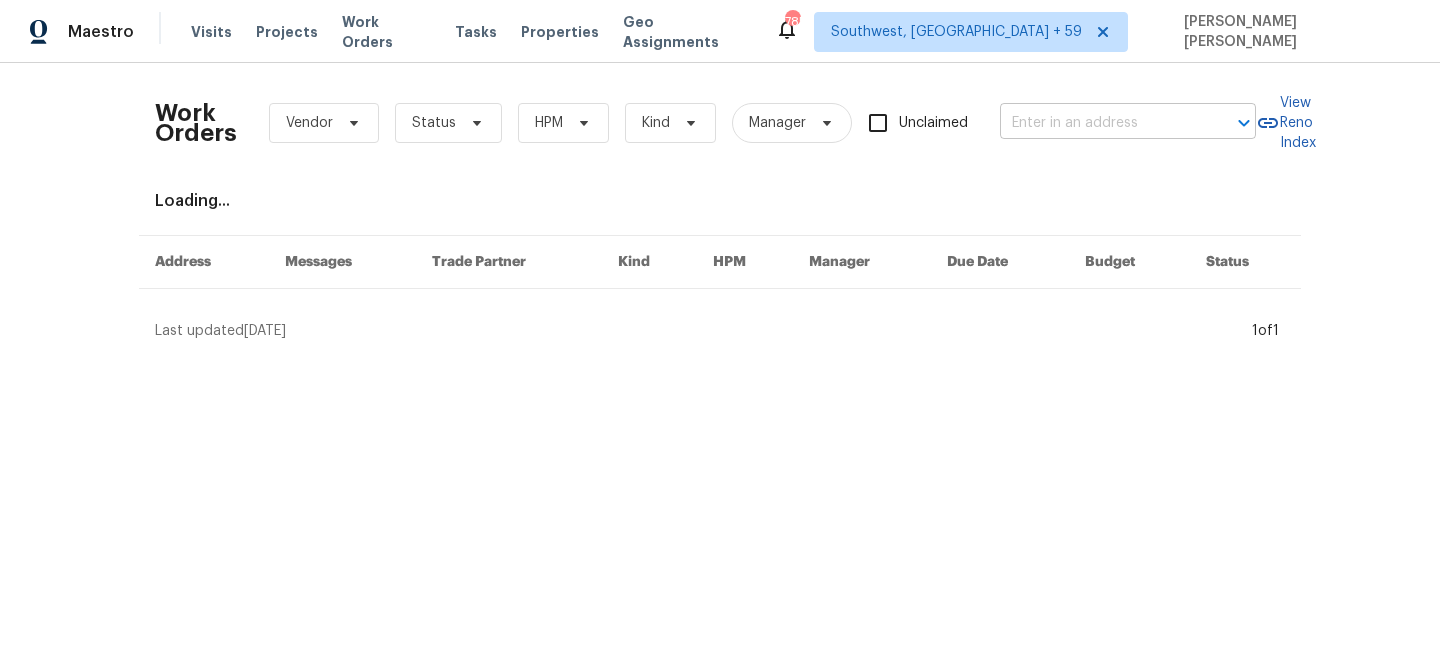 click at bounding box center [1100, 123] 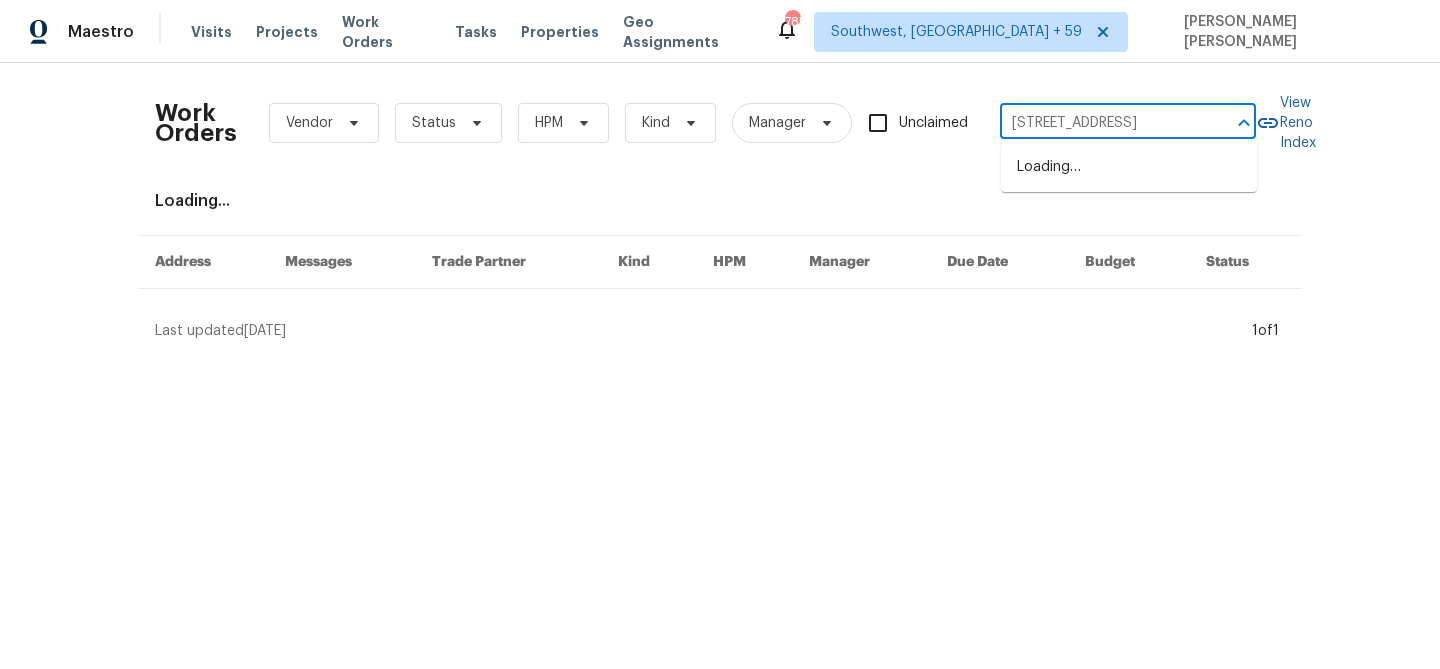 scroll, scrollTop: 0, scrollLeft: 50, axis: horizontal 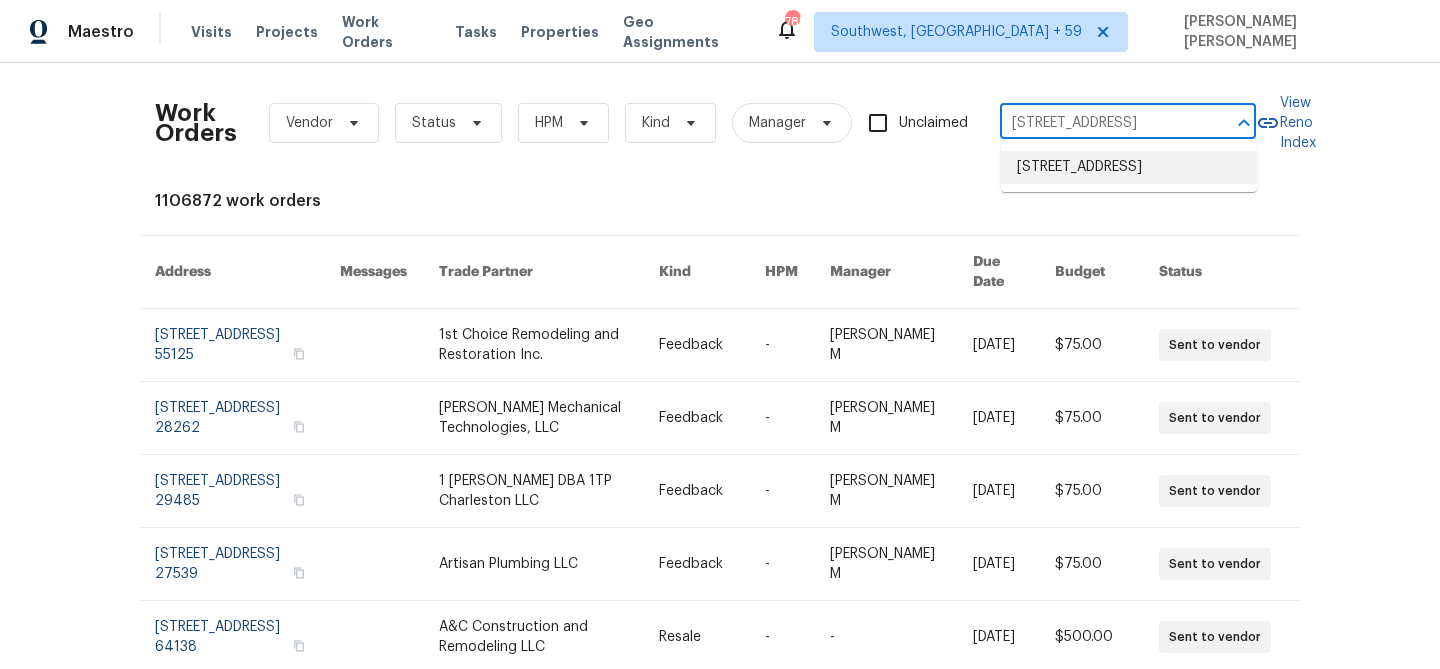 click on "[STREET_ADDRESS]" at bounding box center (1129, 167) 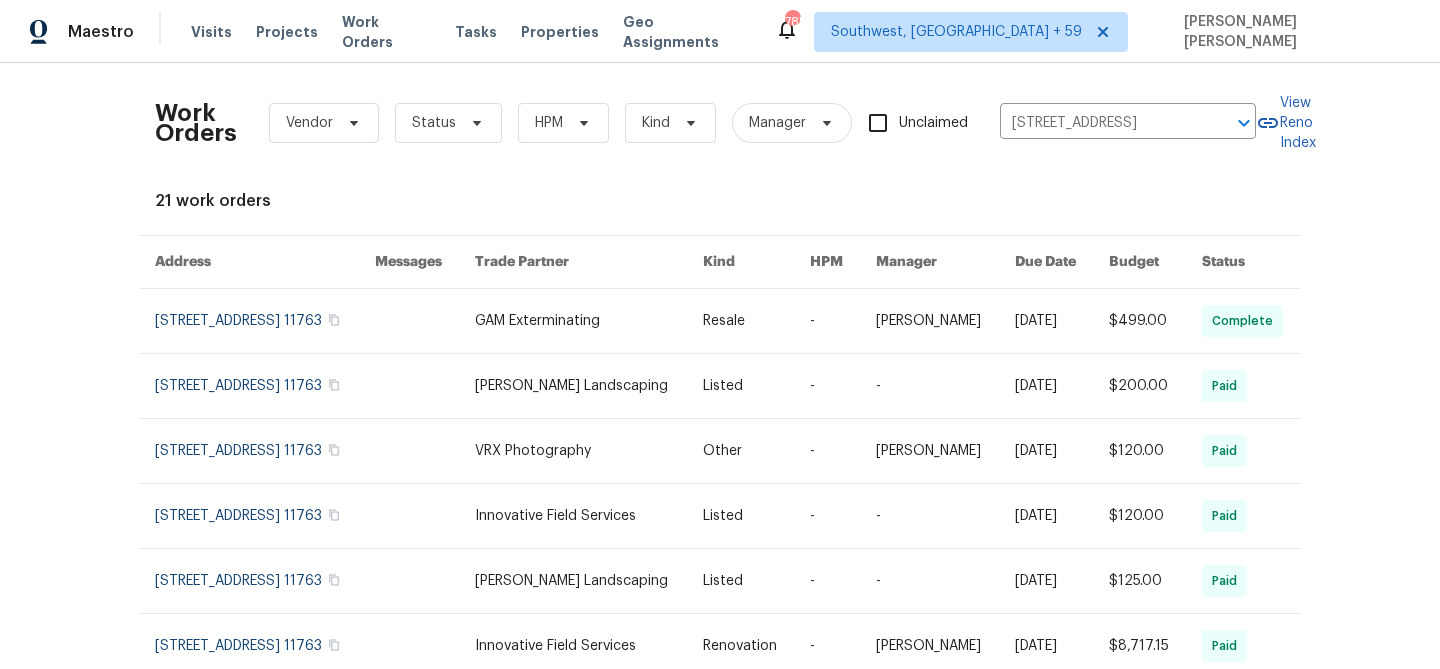 click at bounding box center (1062, 321) 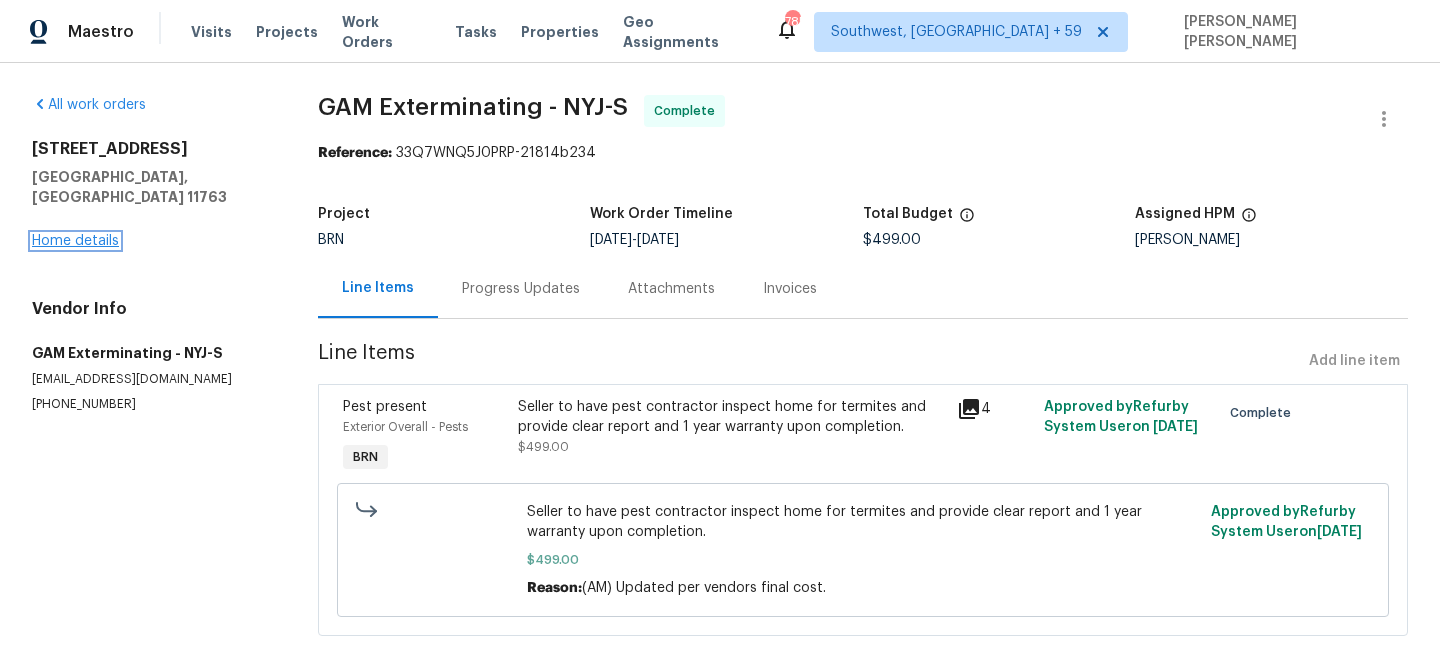 click on "Home details" at bounding box center (75, 241) 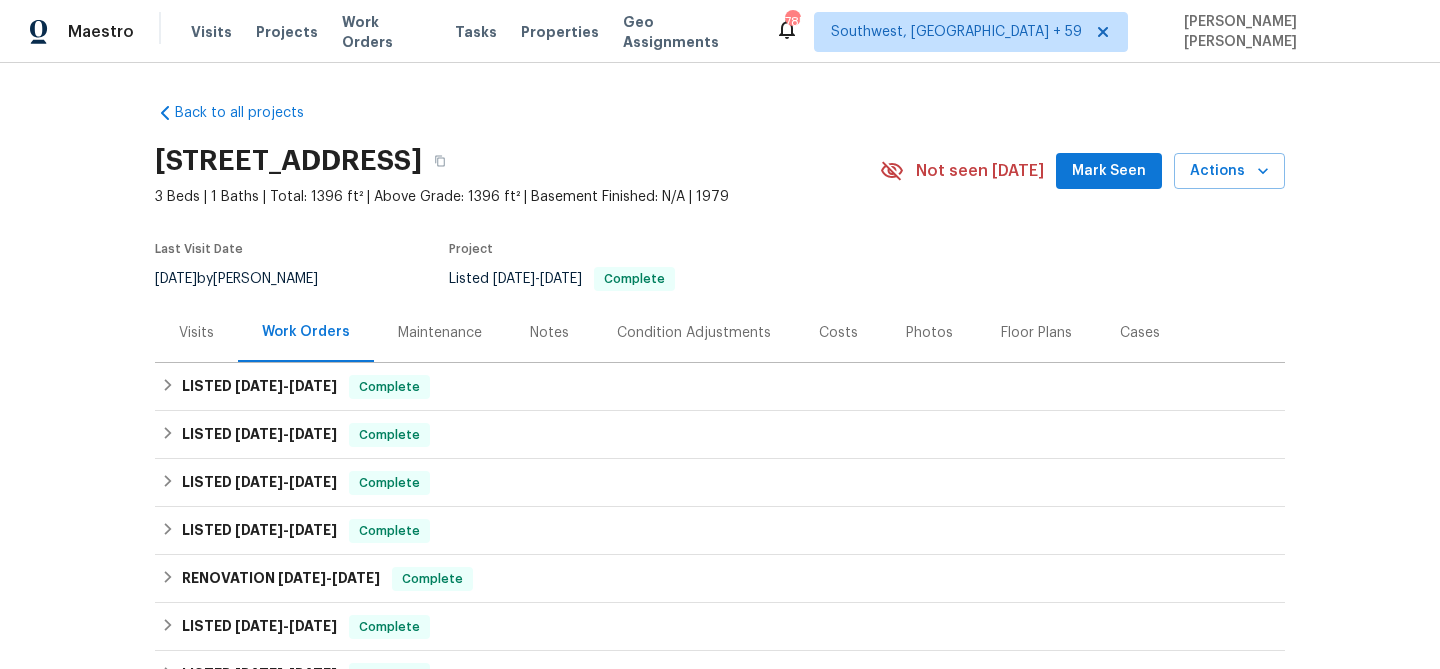 scroll, scrollTop: 27, scrollLeft: 0, axis: vertical 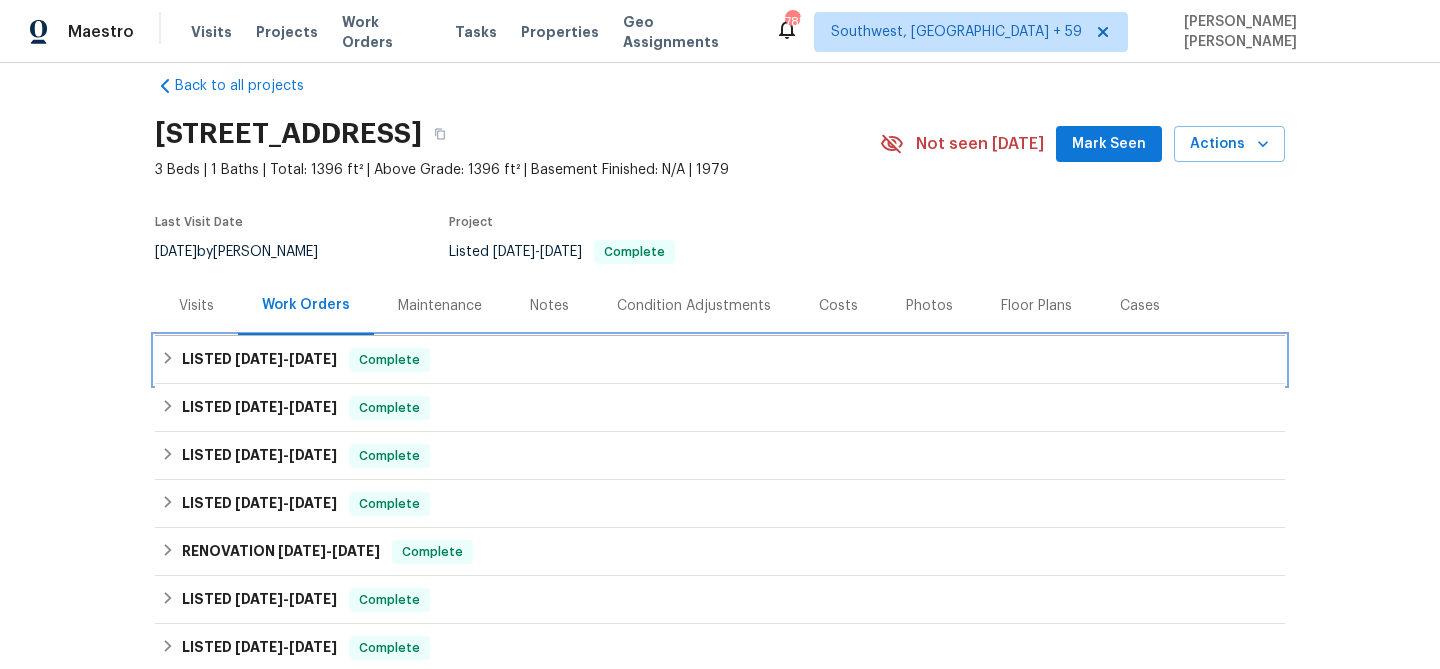 click on "Complete" at bounding box center (389, 360) 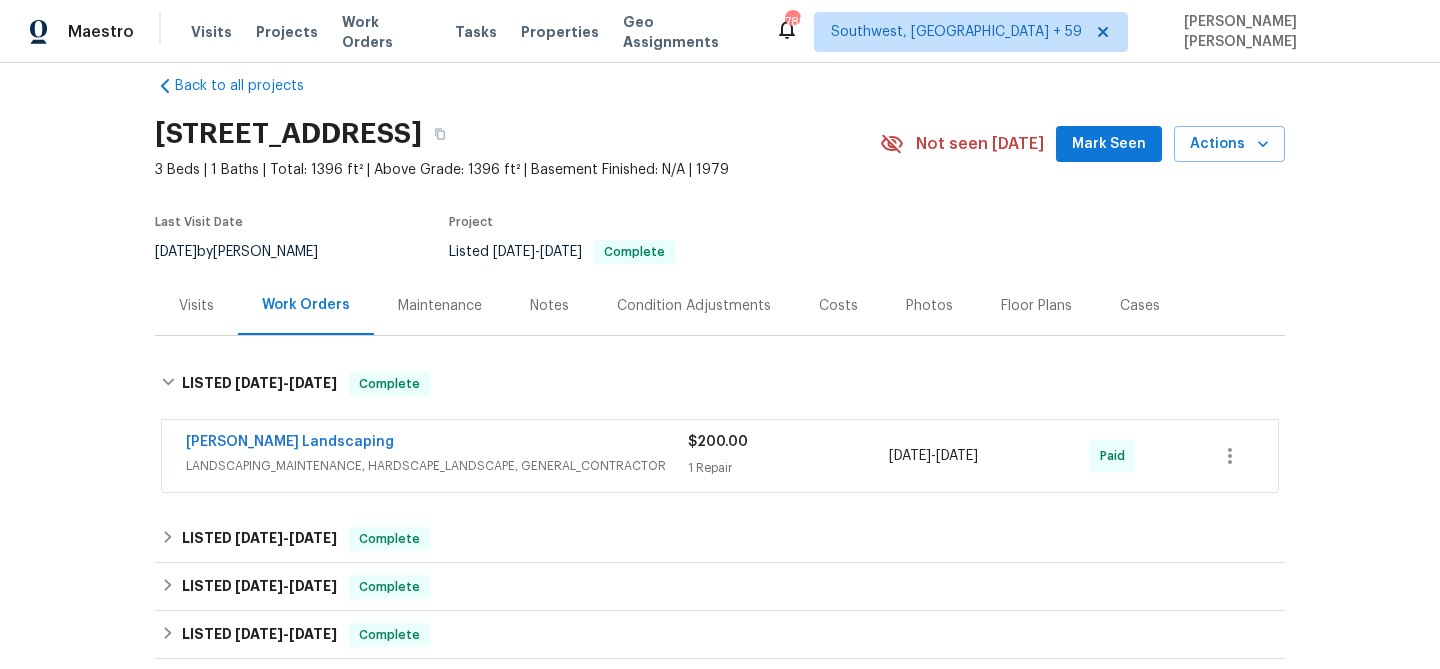 click on "LANDSCAPING_MAINTENANCE, HARDSCAPE_LANDSCAPE, GENERAL_CONTRACTOR" at bounding box center (437, 466) 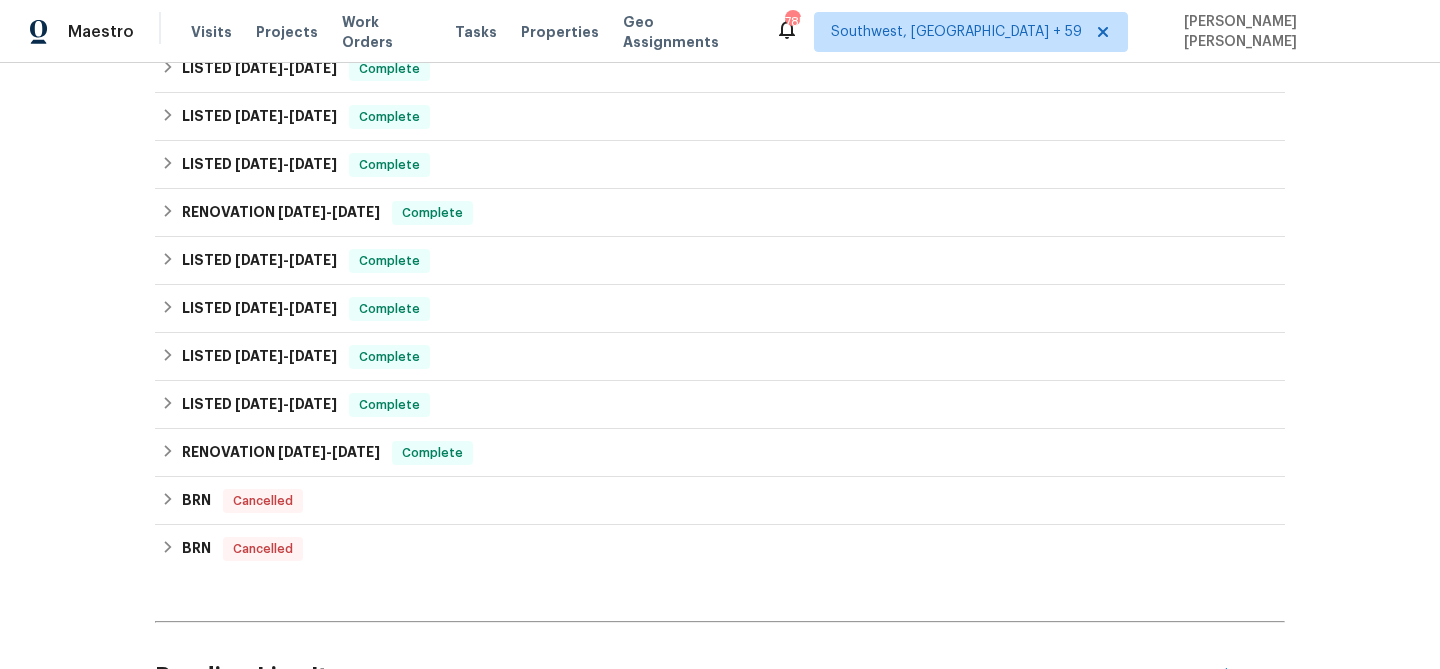 scroll, scrollTop: 790, scrollLeft: 0, axis: vertical 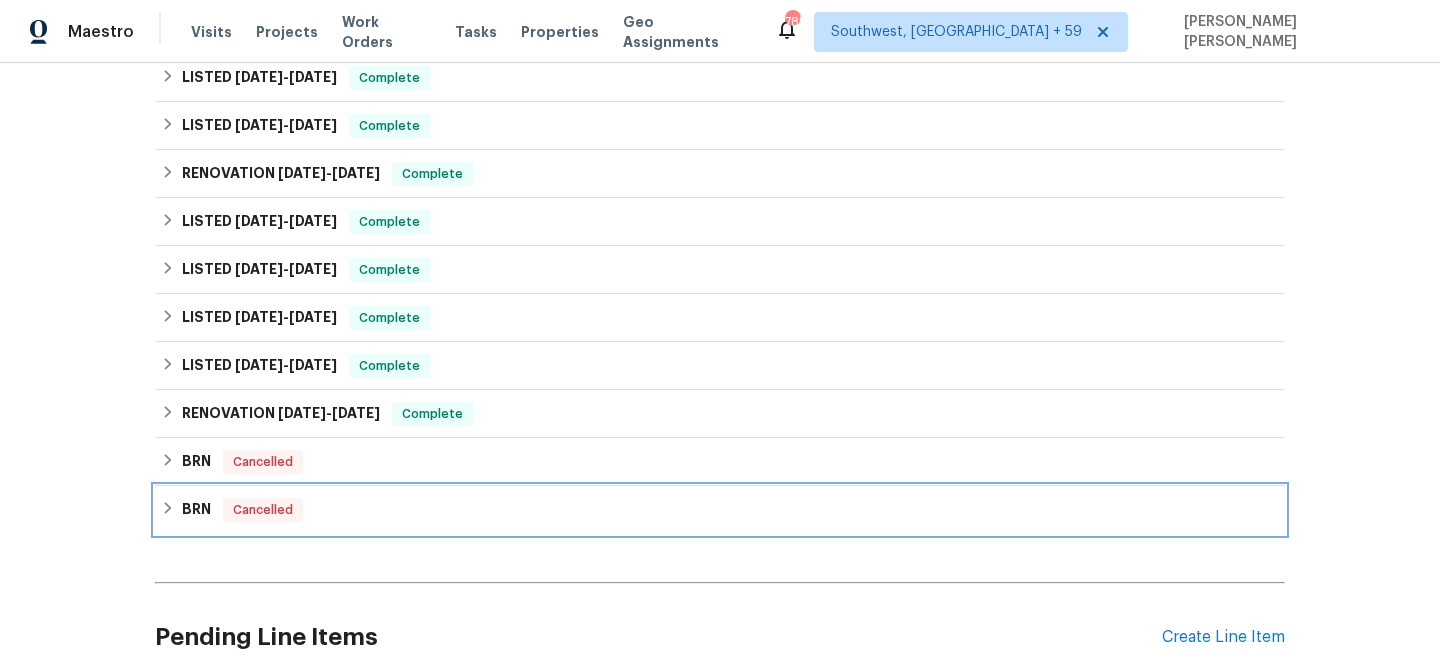 click on "BRN   Cancelled" at bounding box center [720, 510] 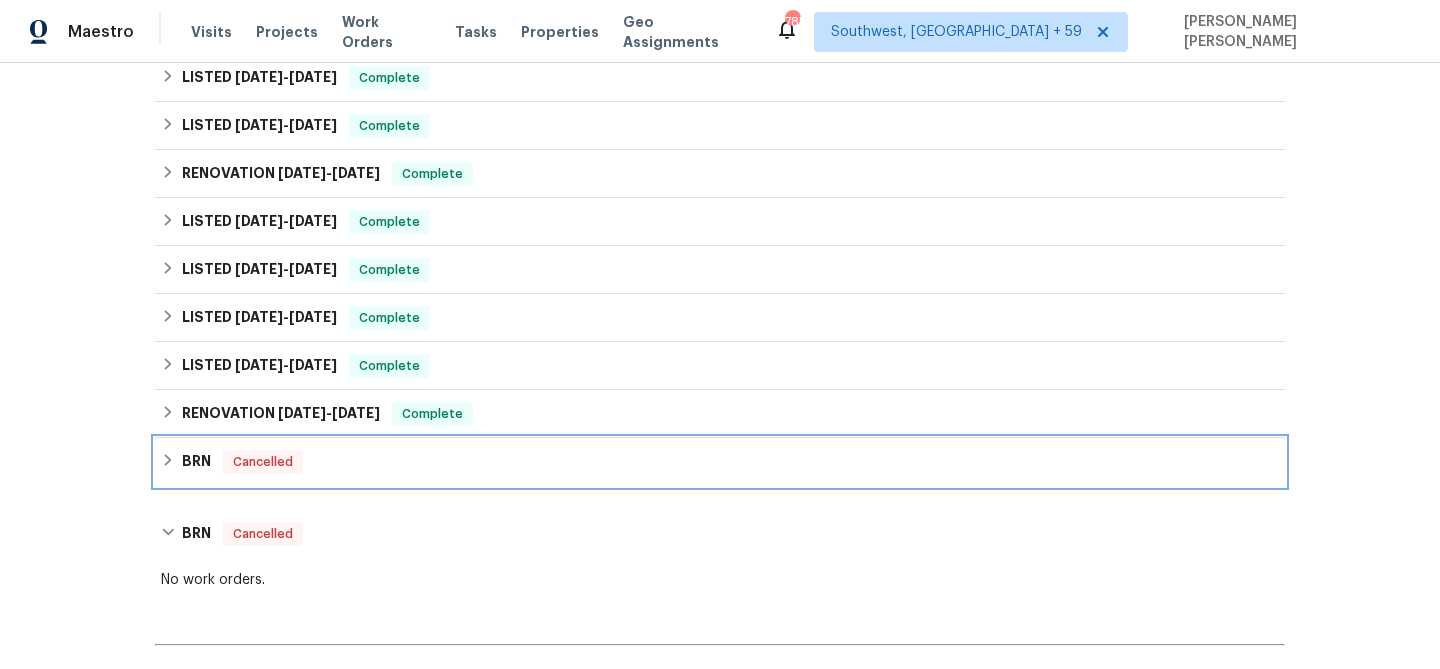 click on "BRN   Cancelled" at bounding box center (720, 462) 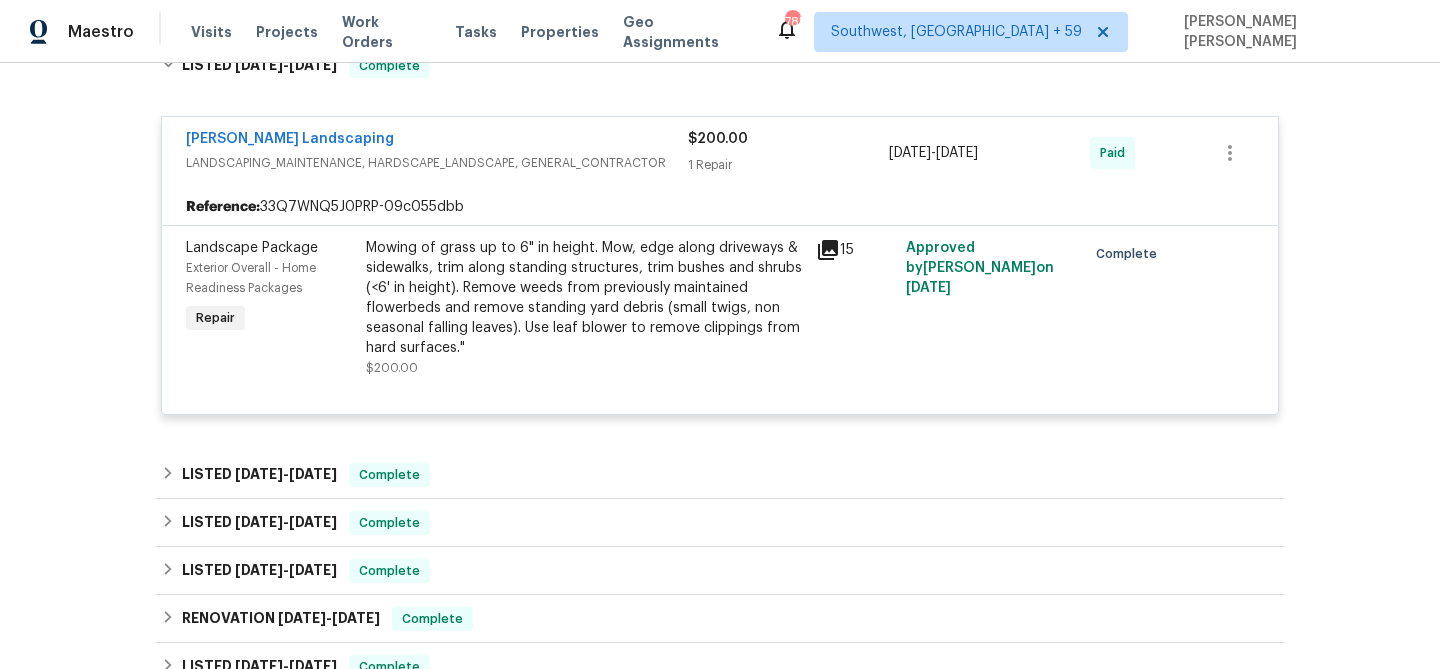 scroll, scrollTop: 342, scrollLeft: 0, axis: vertical 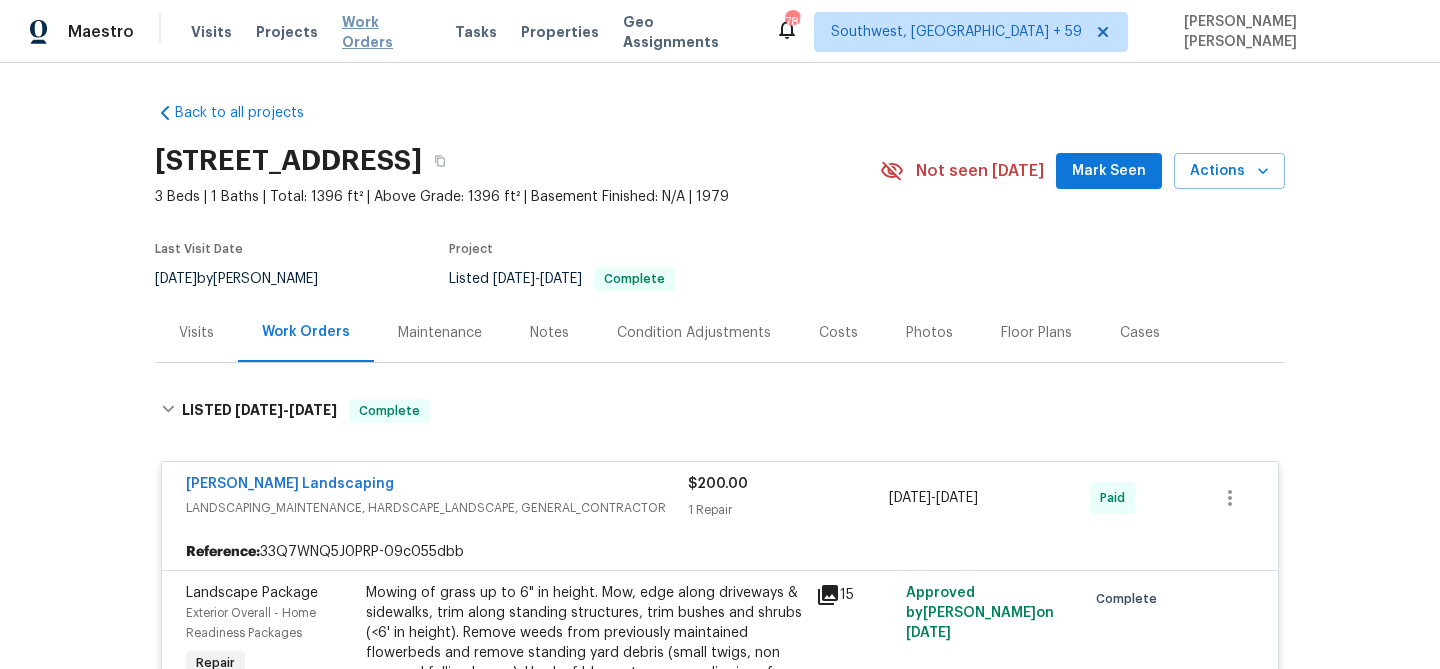 click on "Work Orders" at bounding box center [386, 32] 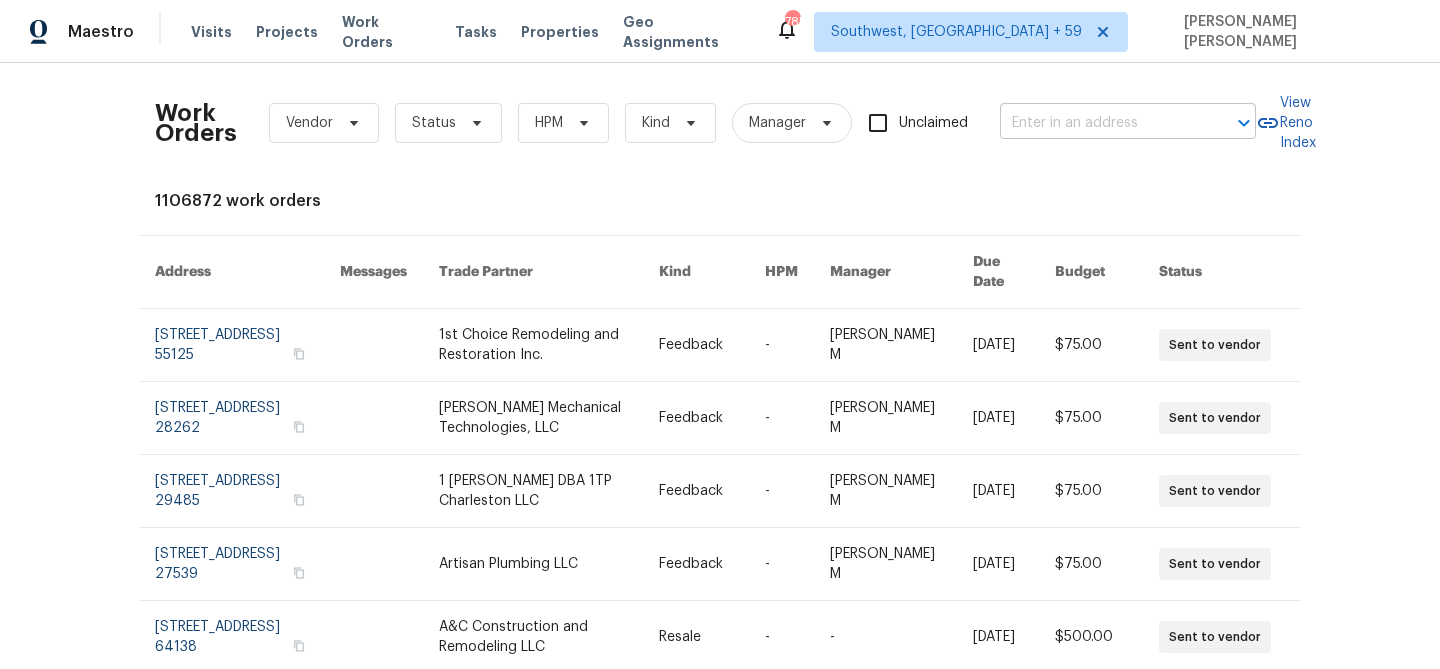 click at bounding box center (1100, 123) 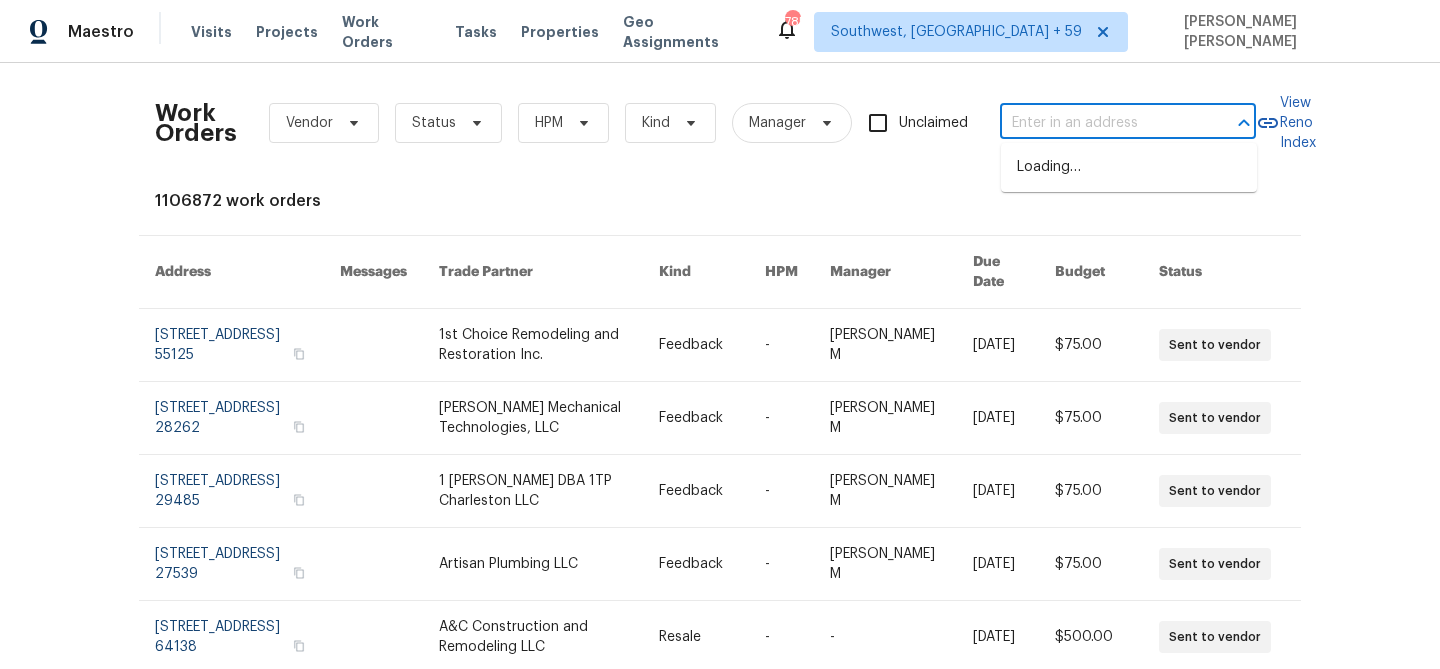paste on "[STREET_ADDRESS][PERSON_NAME]" 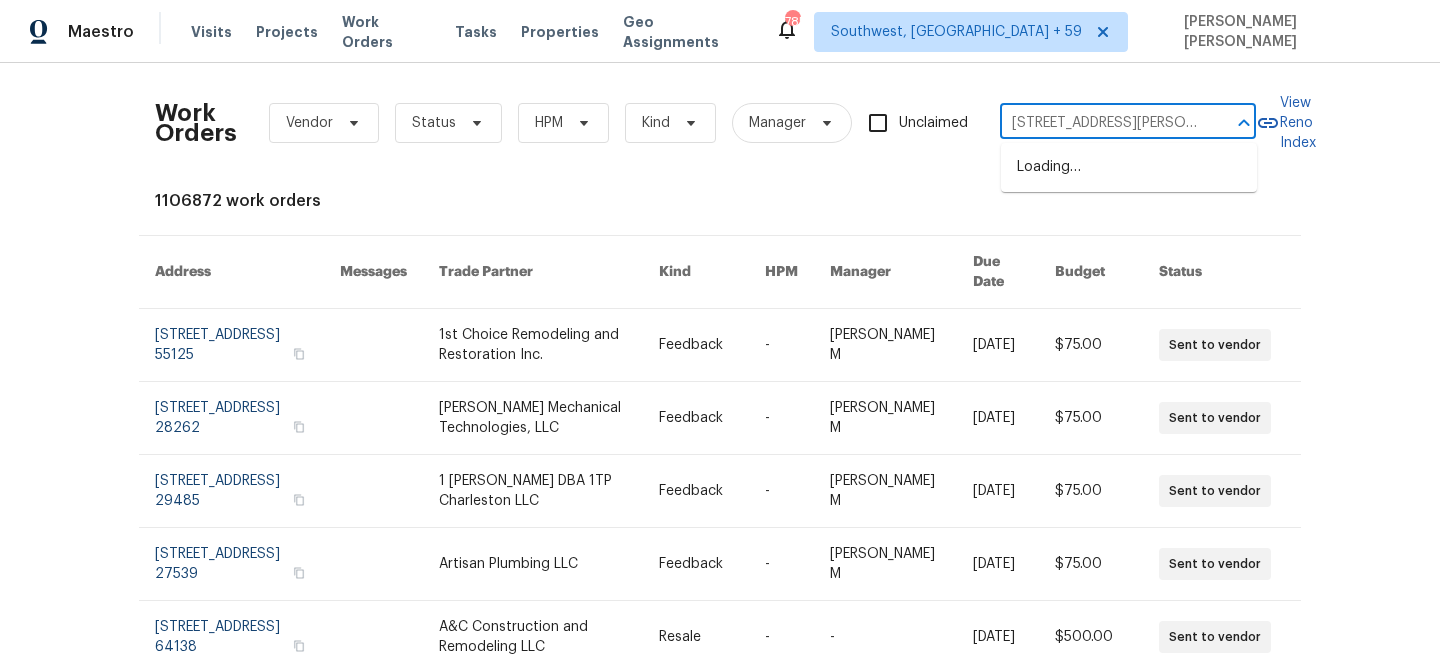 scroll, scrollTop: 0, scrollLeft: 85, axis: horizontal 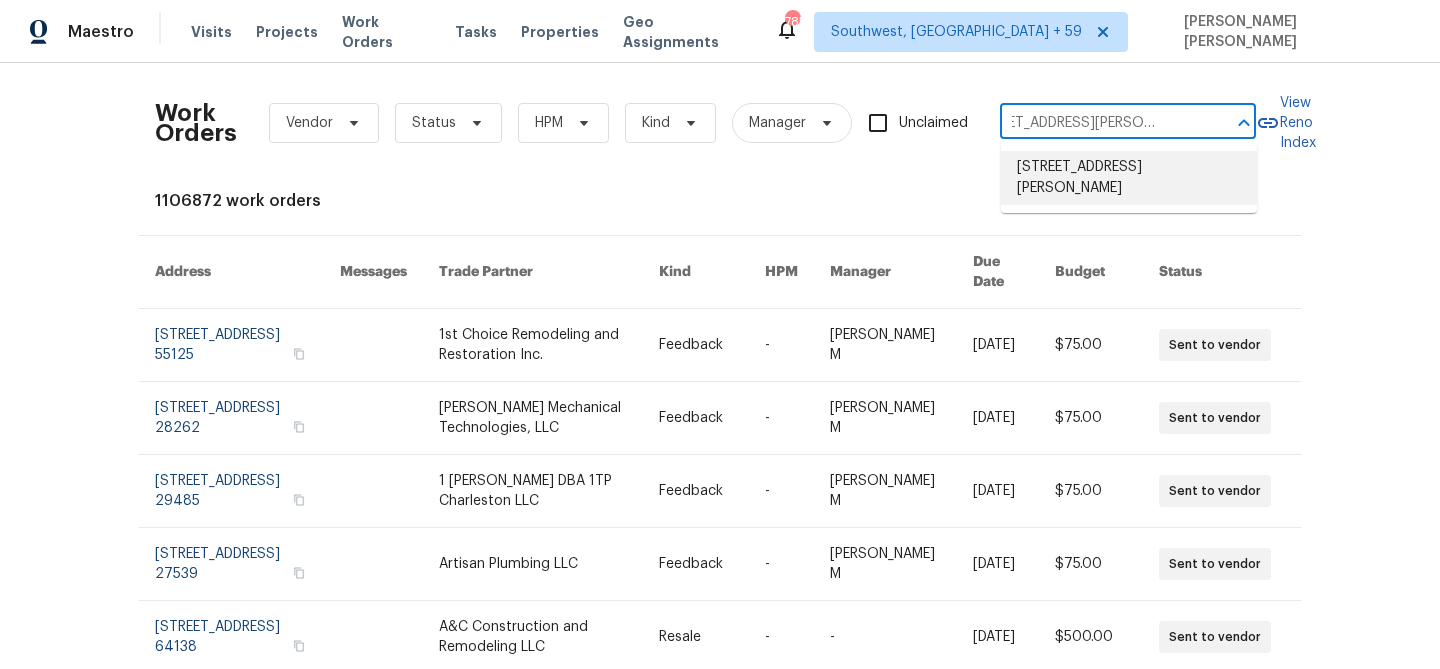 click on "[STREET_ADDRESS][PERSON_NAME]" at bounding box center (1129, 178) 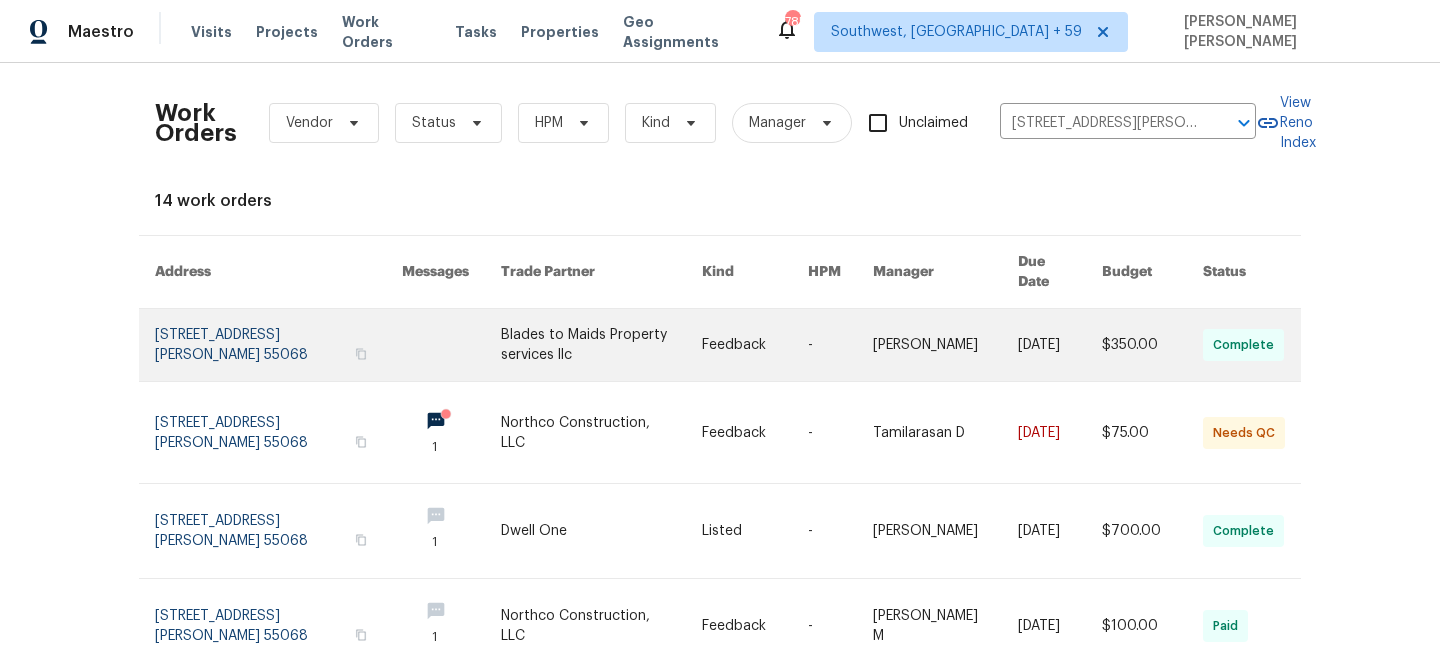 click at bounding box center [1060, 345] 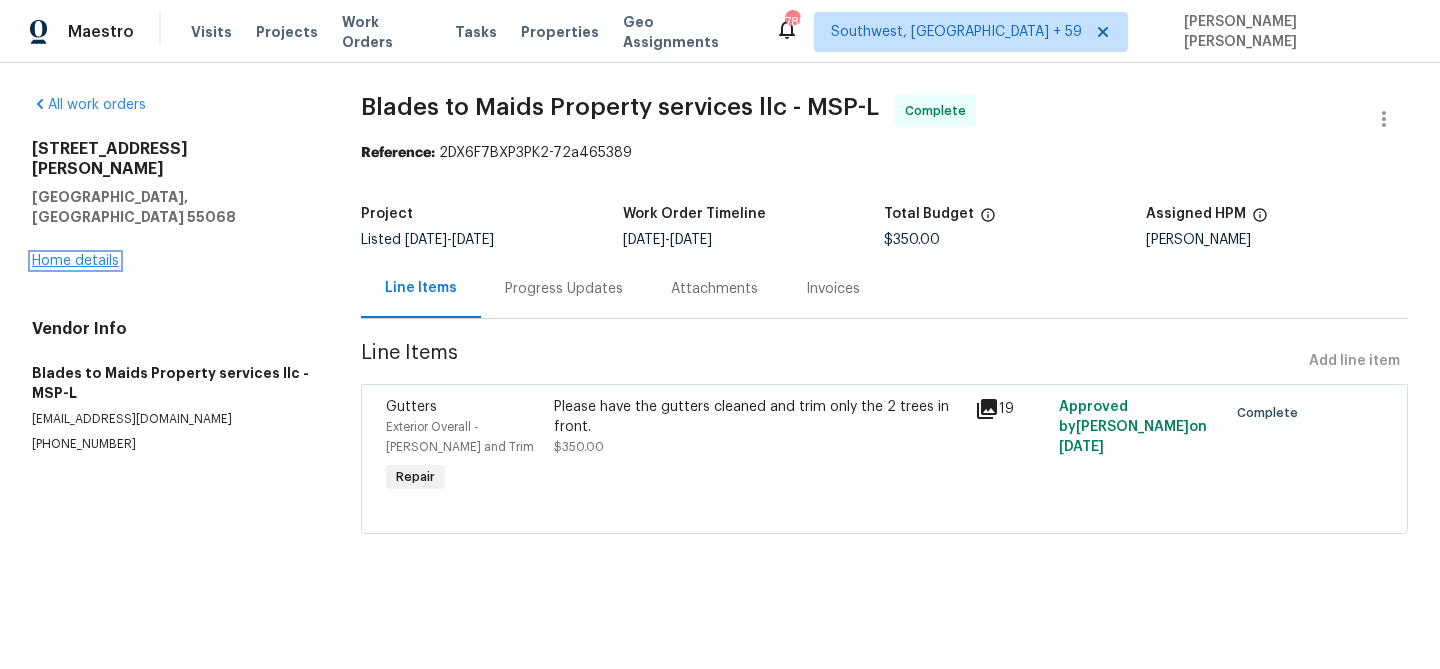 click on "Home details" at bounding box center [75, 261] 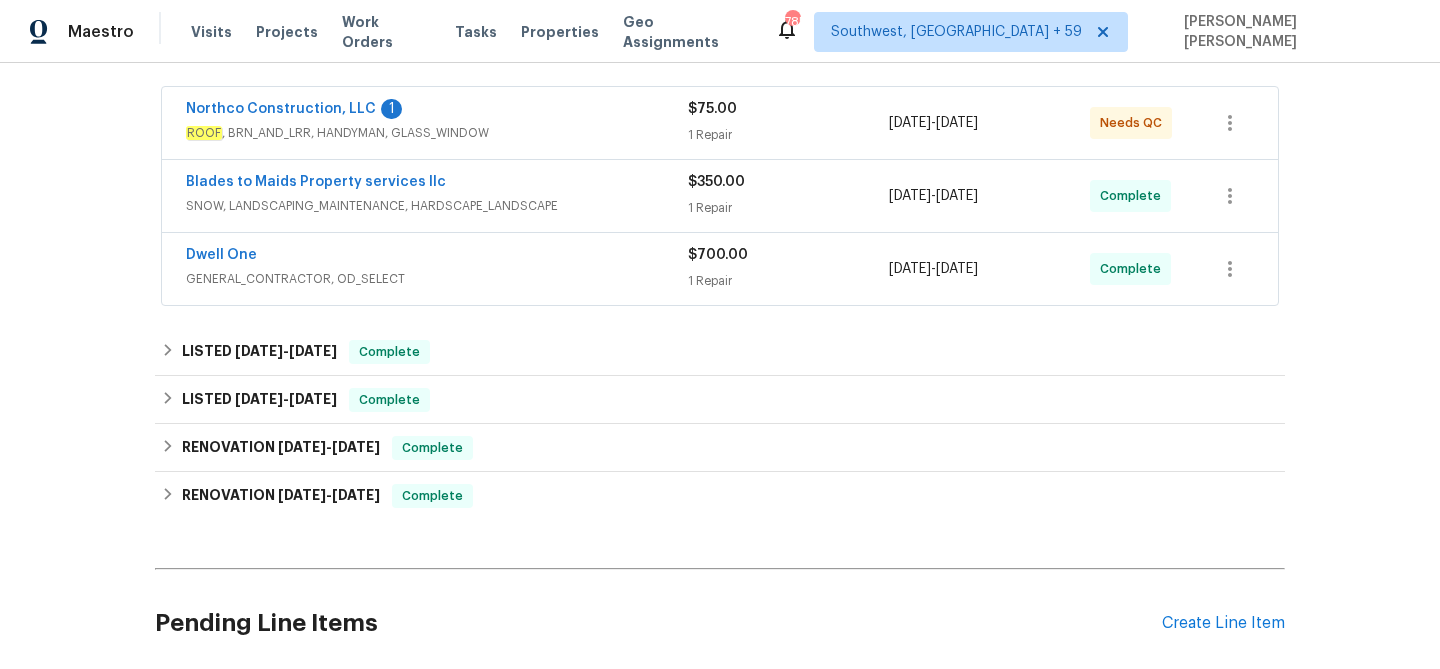 scroll, scrollTop: 367, scrollLeft: 0, axis: vertical 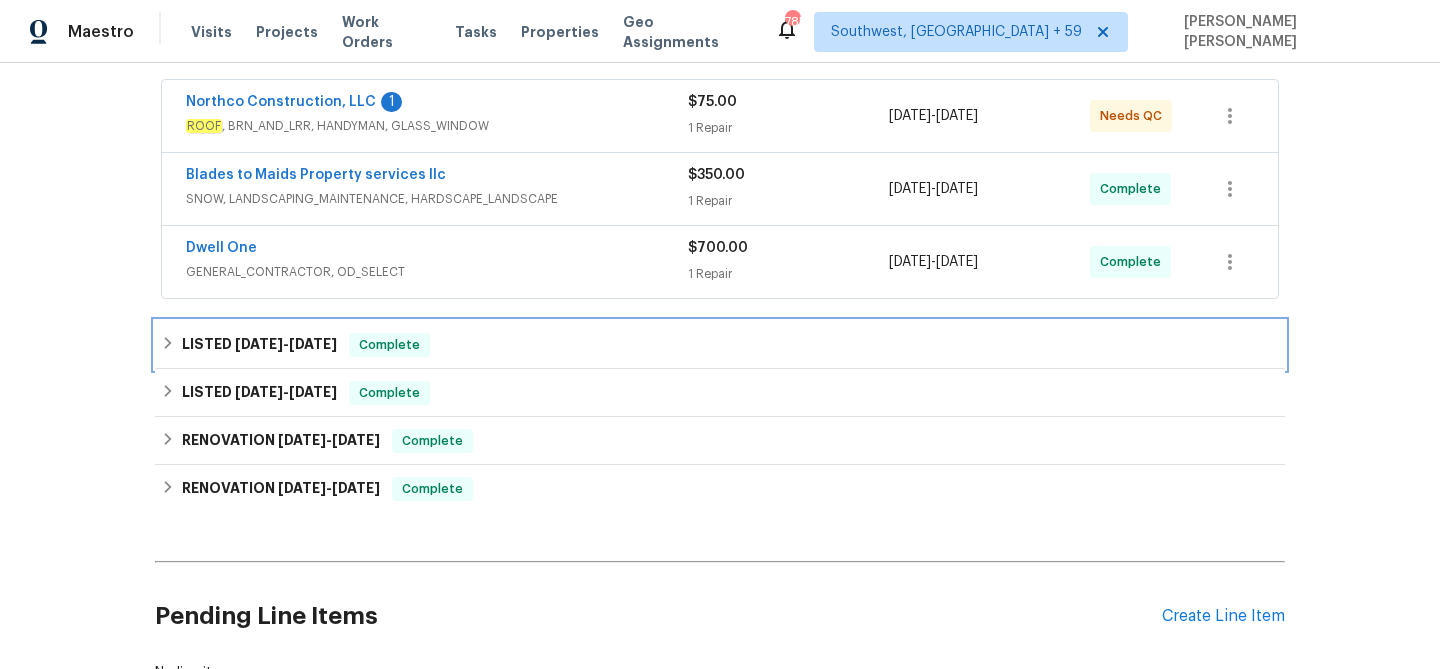 click on "LISTED   [DATE]  -  [DATE] Complete" at bounding box center (720, 345) 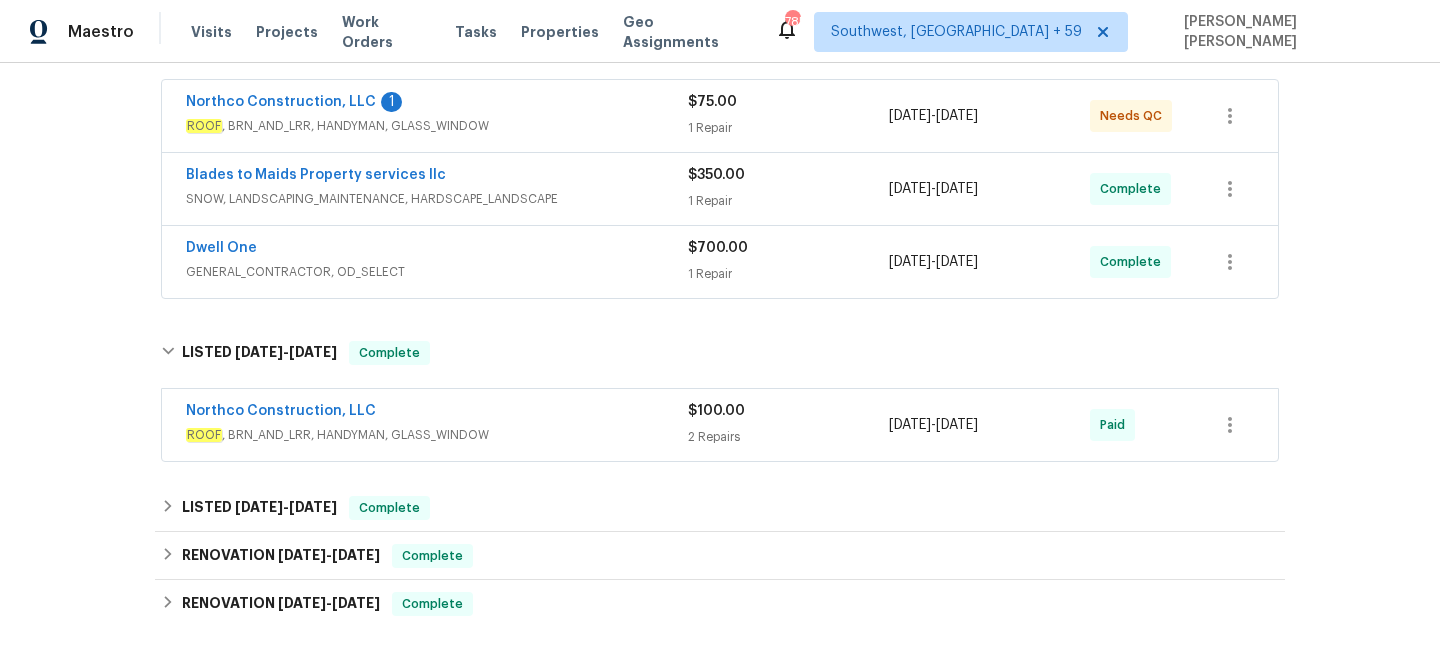click on "Northco Construction, LLC" at bounding box center [437, 413] 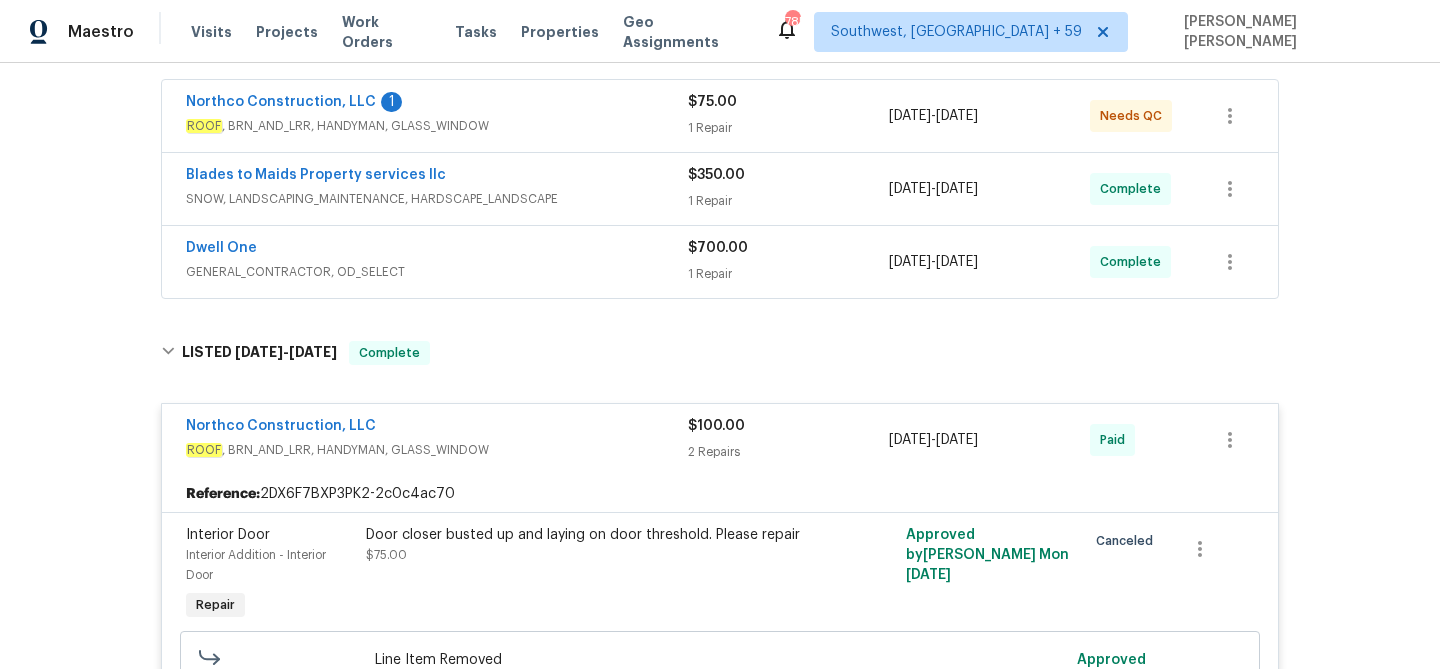 click on "Dwell One" at bounding box center (437, 250) 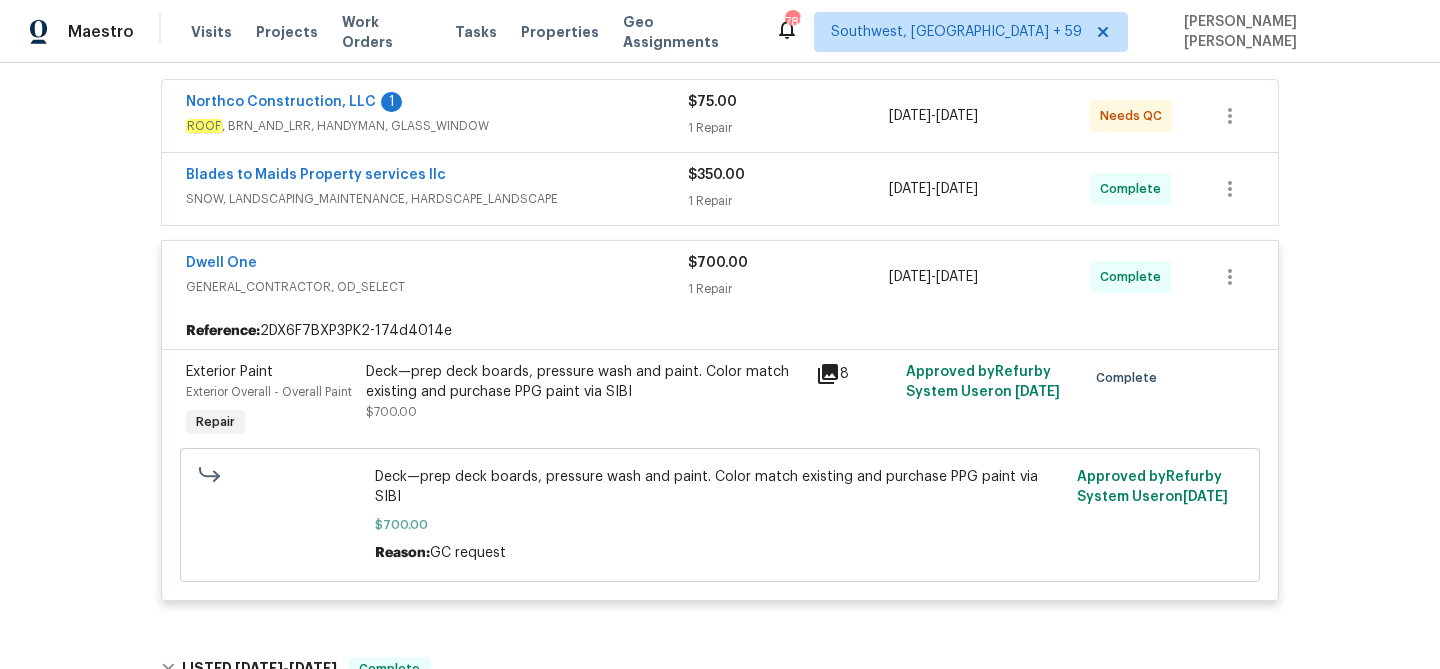 click on "SNOW, LANDSCAPING_MAINTENANCE, HARDSCAPE_LANDSCAPE" at bounding box center (437, 199) 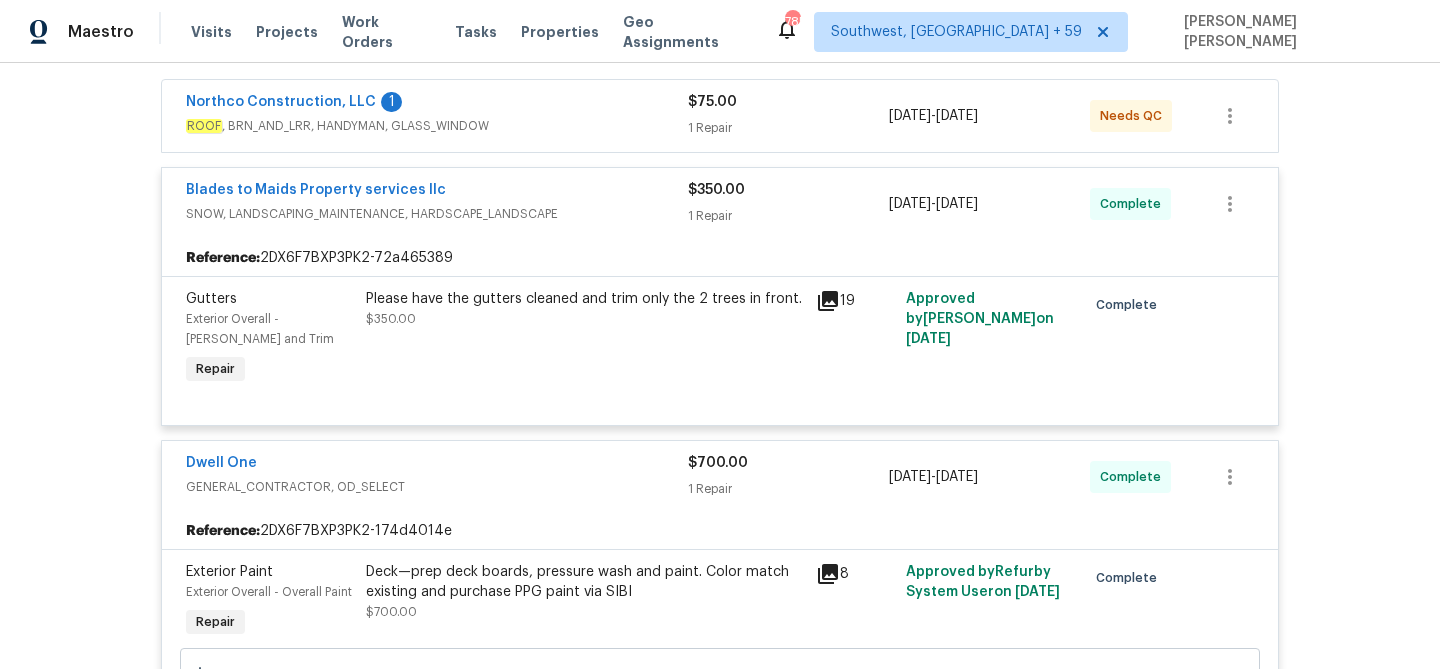 click on "ROOF , BRN_AND_LRR, HANDYMAN, GLASS_WINDOW" at bounding box center (437, 126) 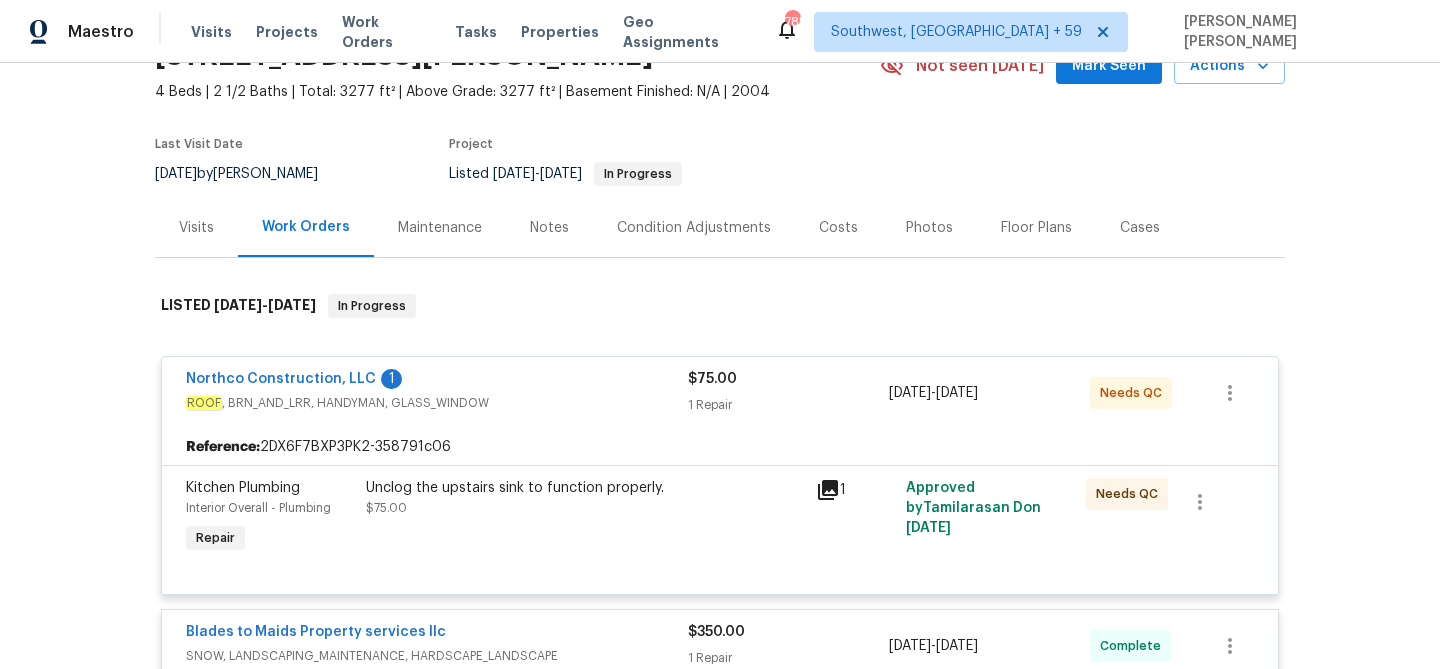 scroll, scrollTop: 0, scrollLeft: 0, axis: both 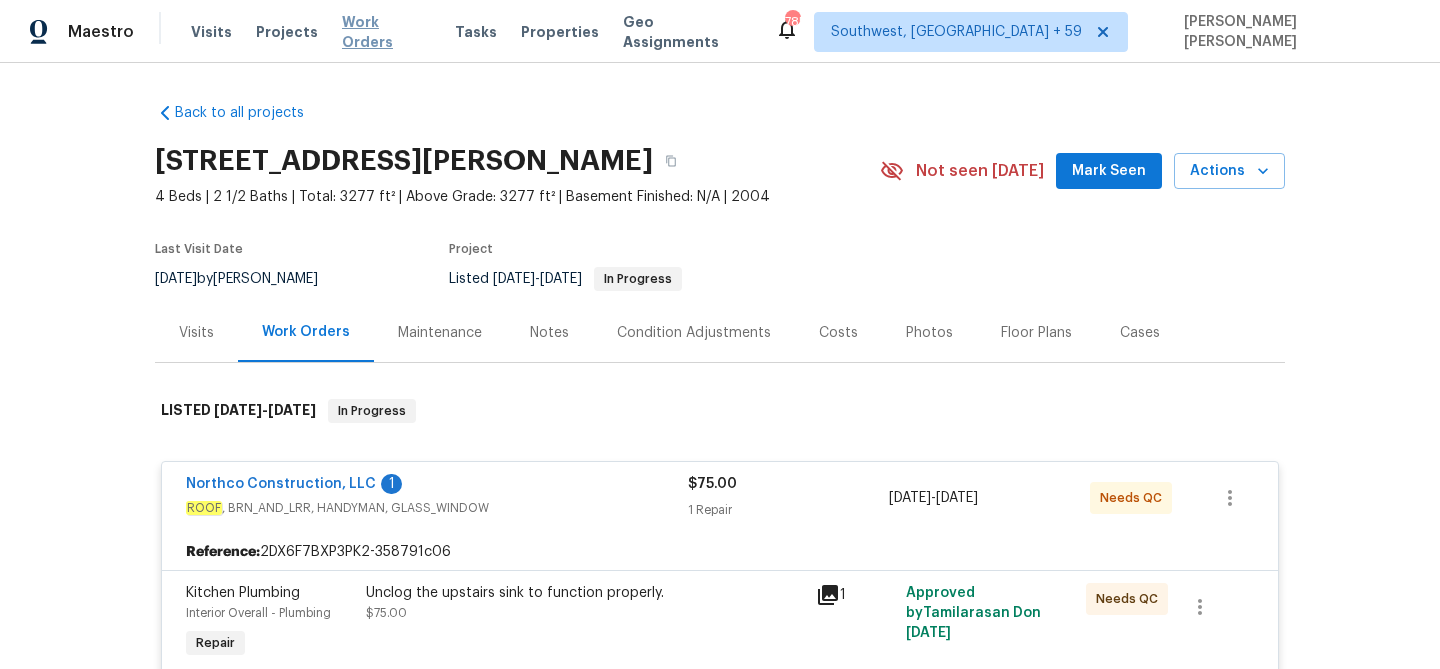 click on "Work Orders" at bounding box center [386, 32] 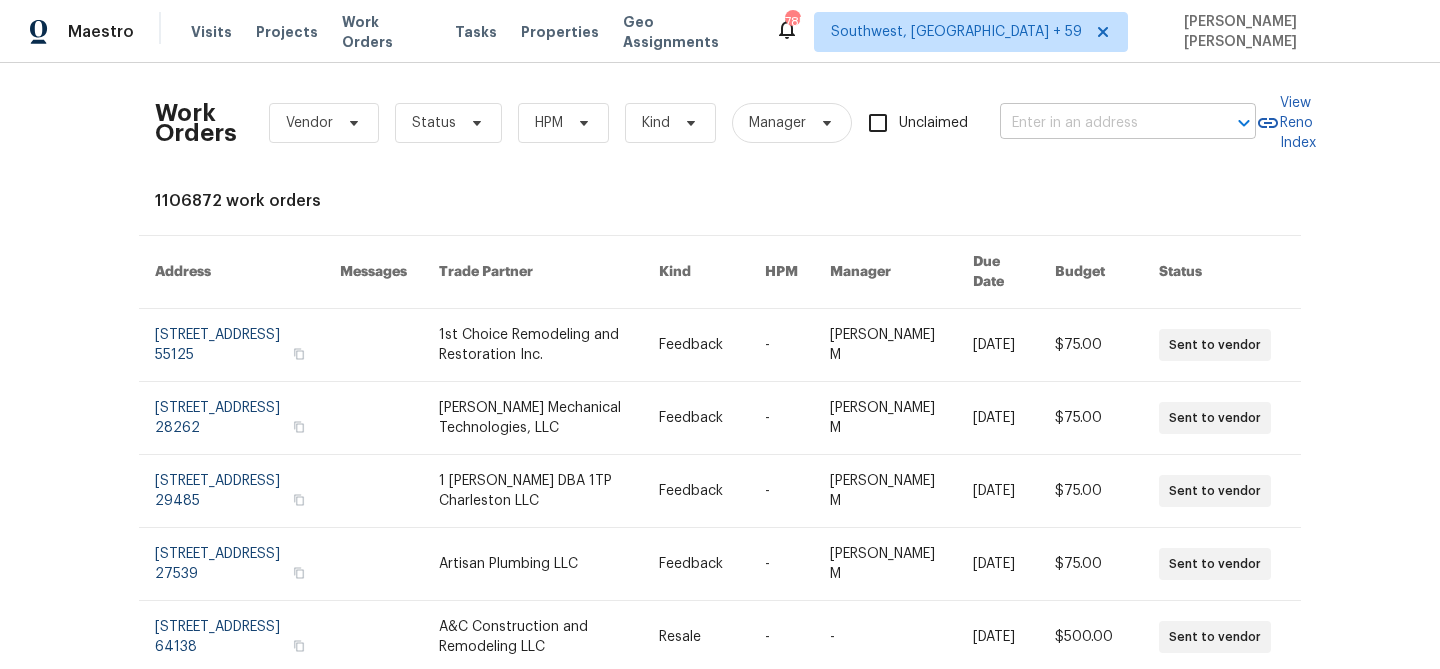 click at bounding box center [1100, 123] 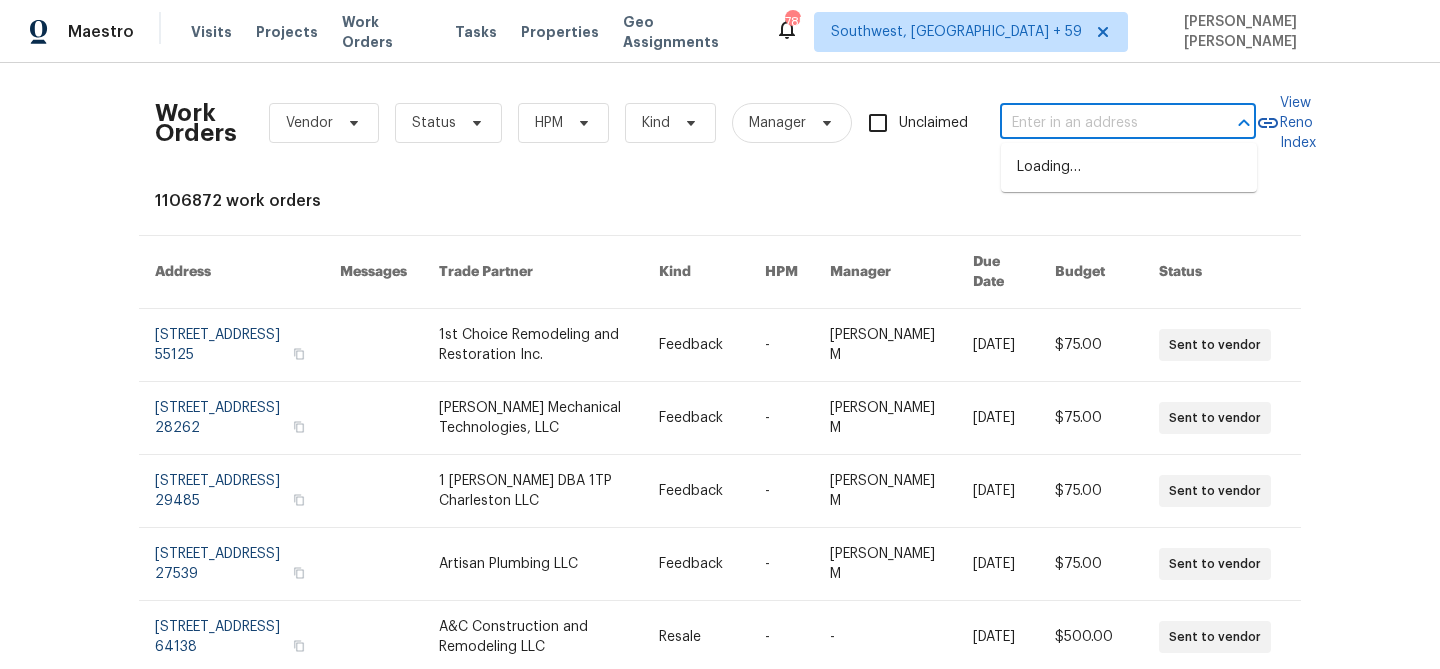paste on "[STREET_ADDRESS]" 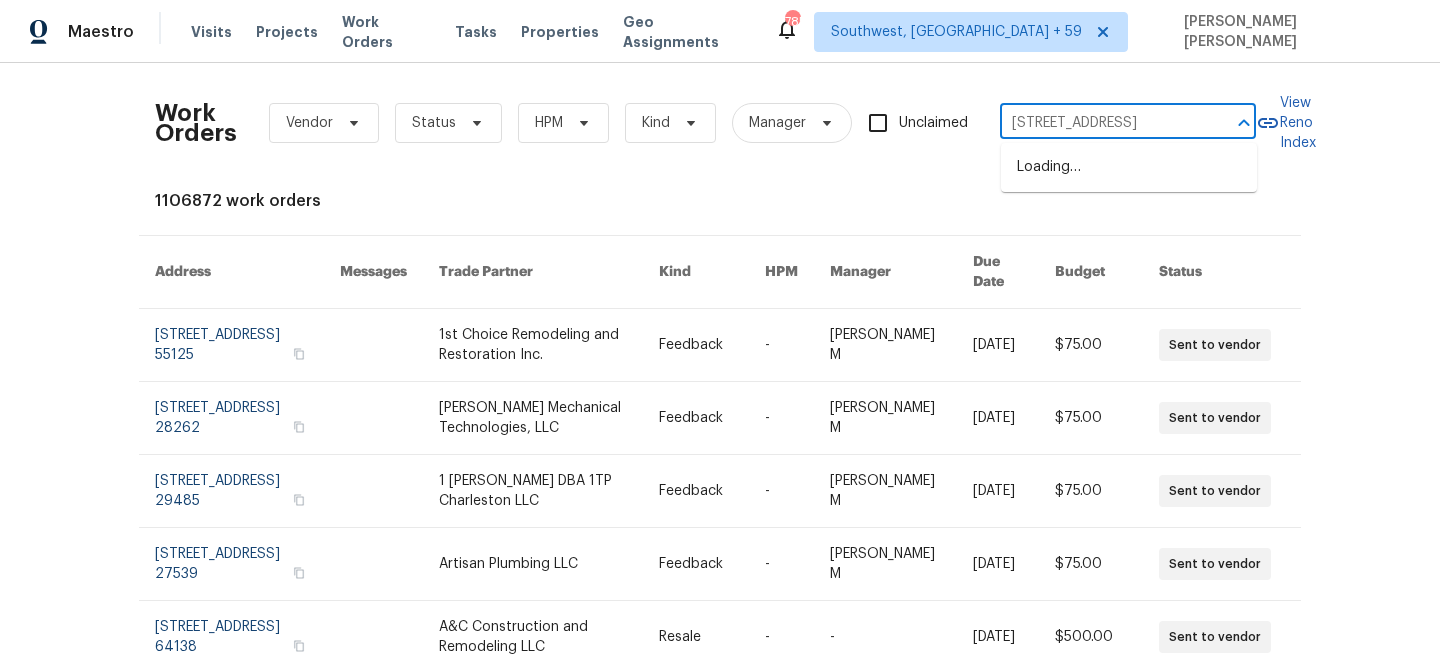 scroll, scrollTop: 0, scrollLeft: 85, axis: horizontal 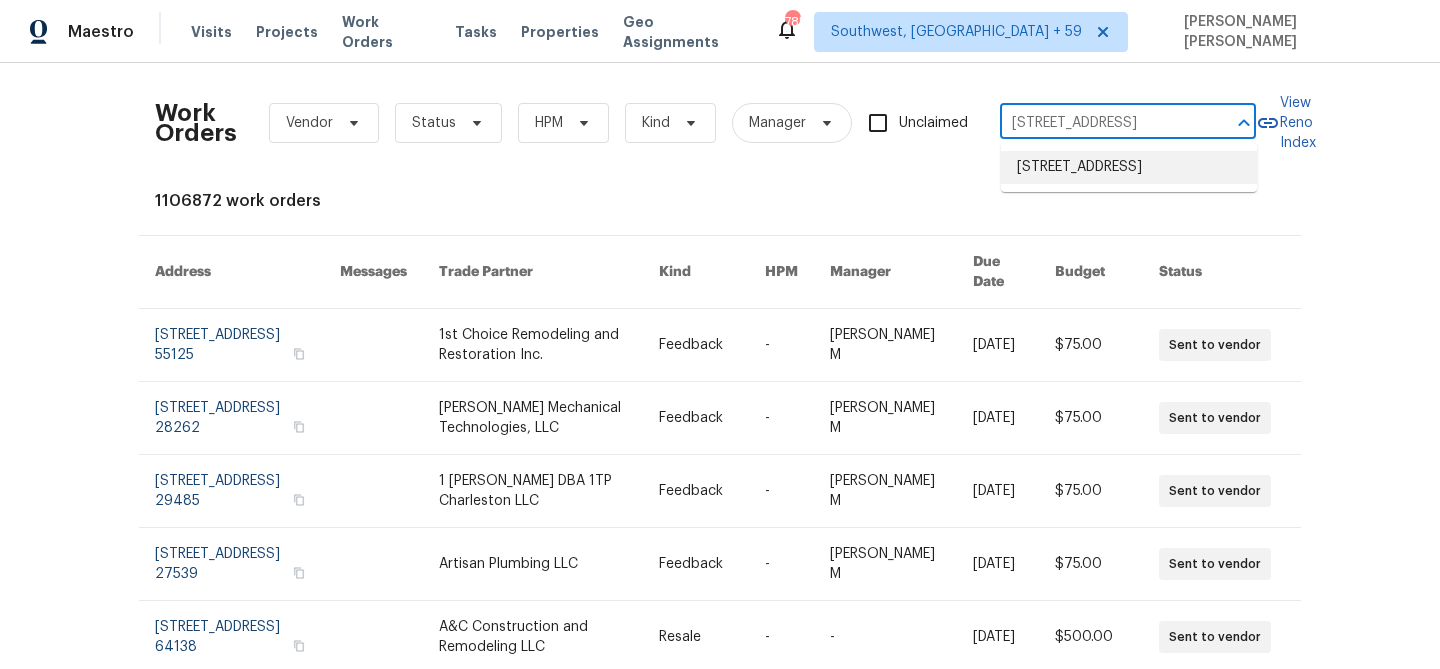 click on "[STREET_ADDRESS]" at bounding box center (1129, 167) 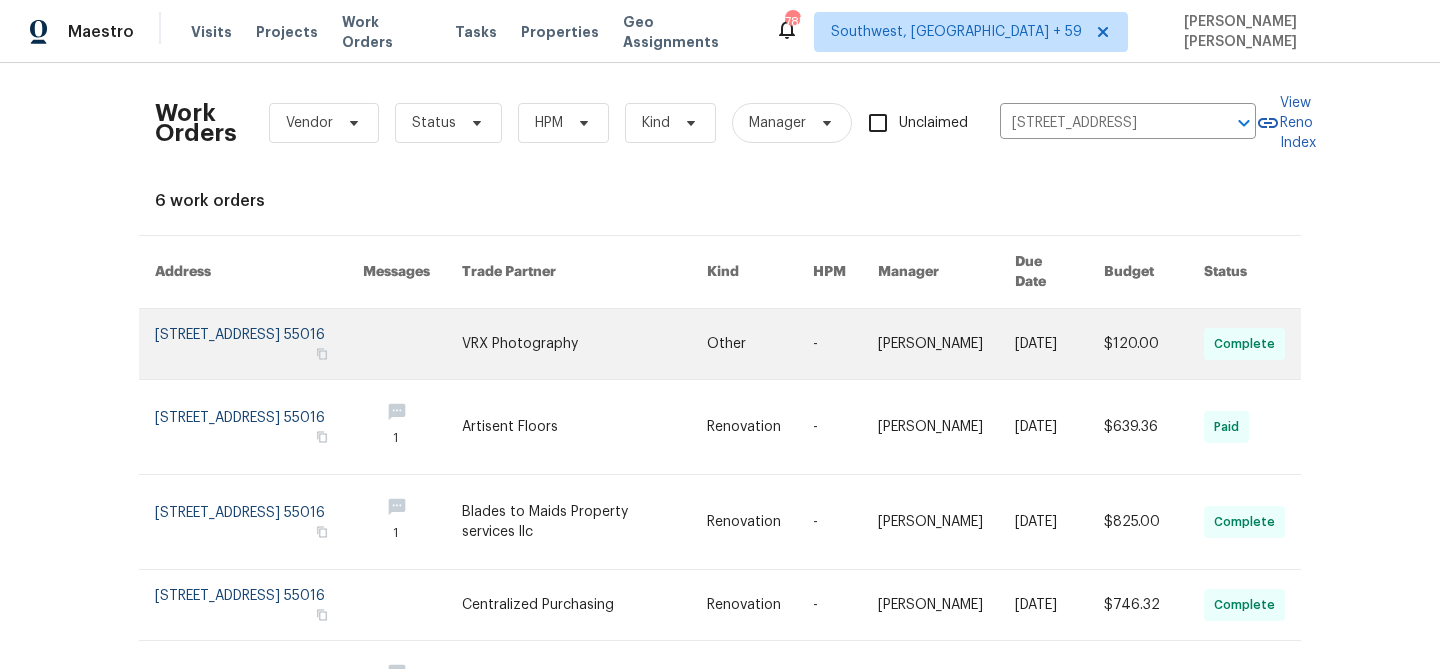 click at bounding box center [1059, 344] 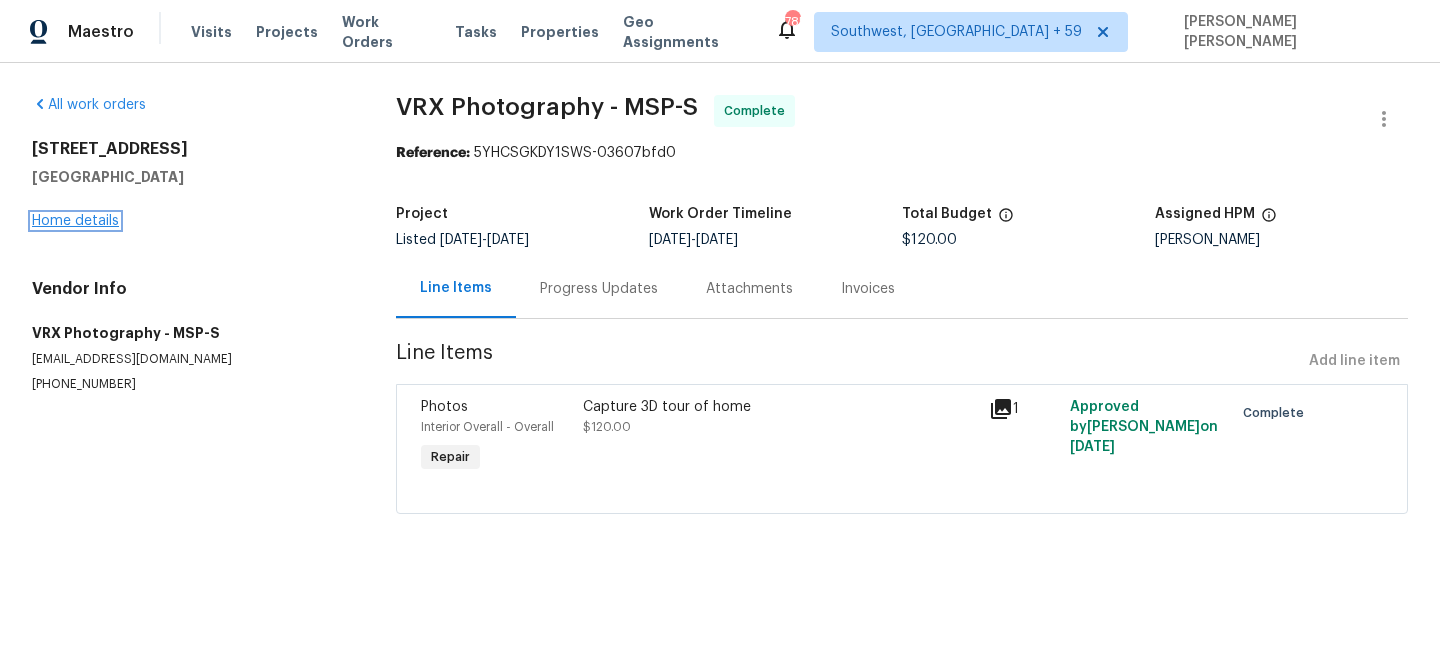 click on "Home details" at bounding box center [75, 221] 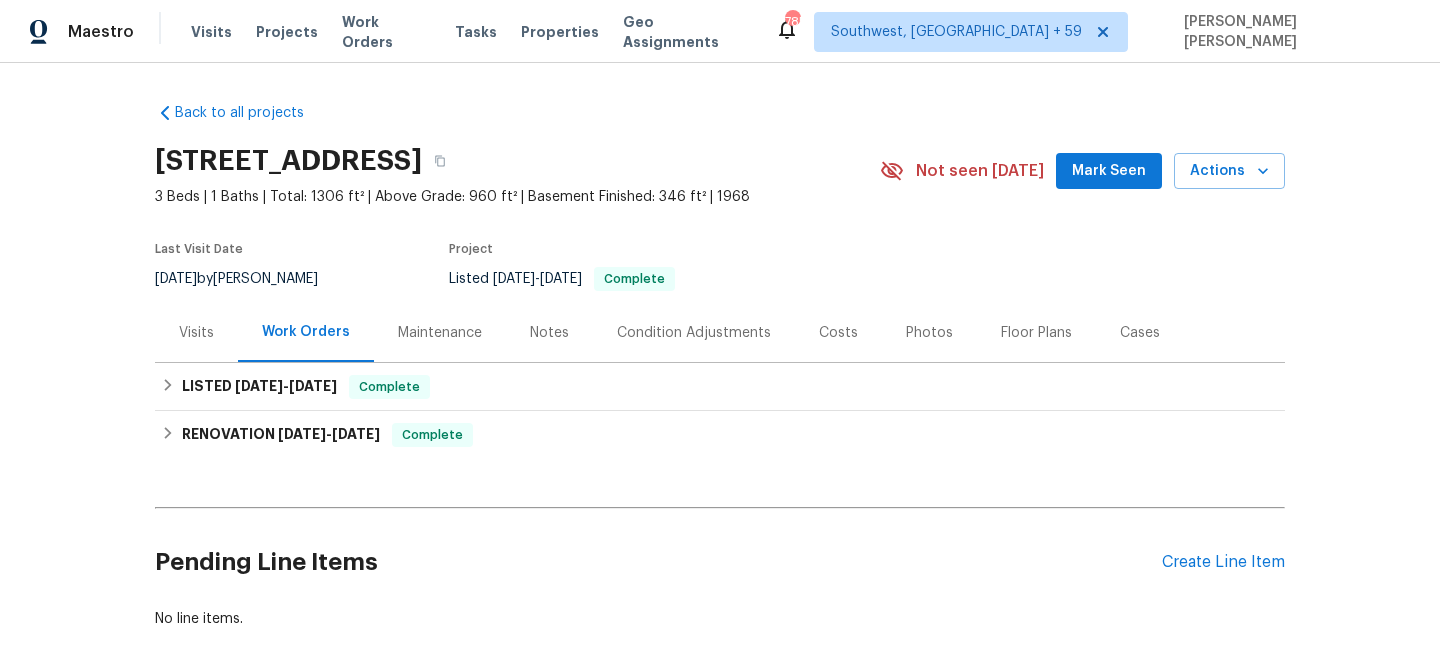 scroll, scrollTop: 23, scrollLeft: 0, axis: vertical 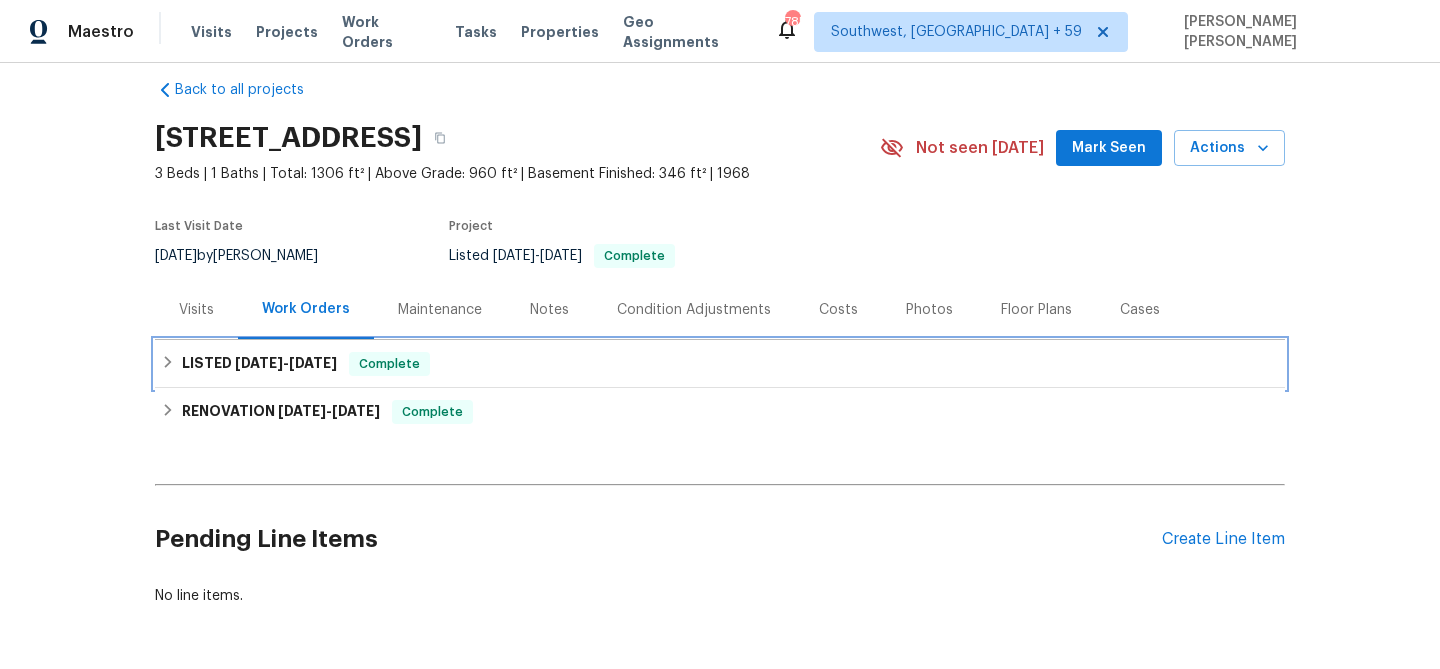 click on "LISTED   [DATE]  -  [DATE] Complete" at bounding box center (720, 364) 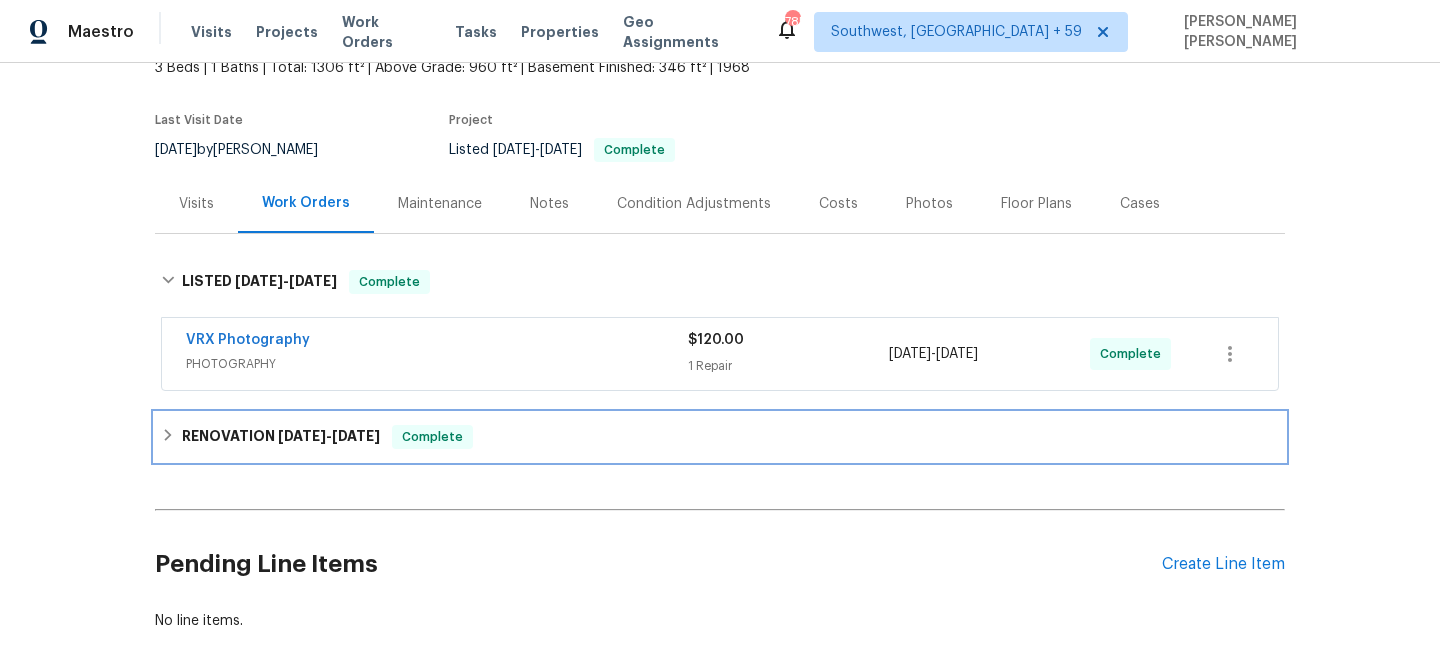 click on "RENOVATION   [DATE]  -  [DATE] Complete" at bounding box center (720, 437) 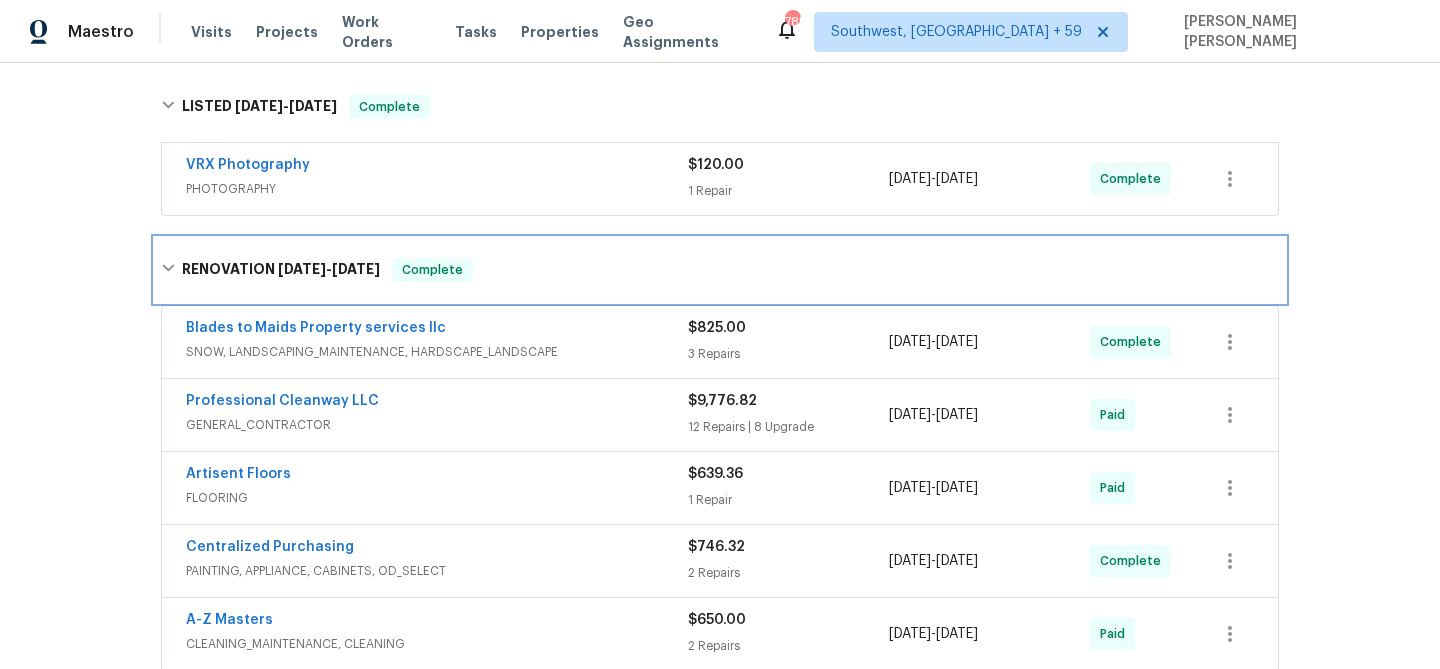 scroll, scrollTop: 461, scrollLeft: 0, axis: vertical 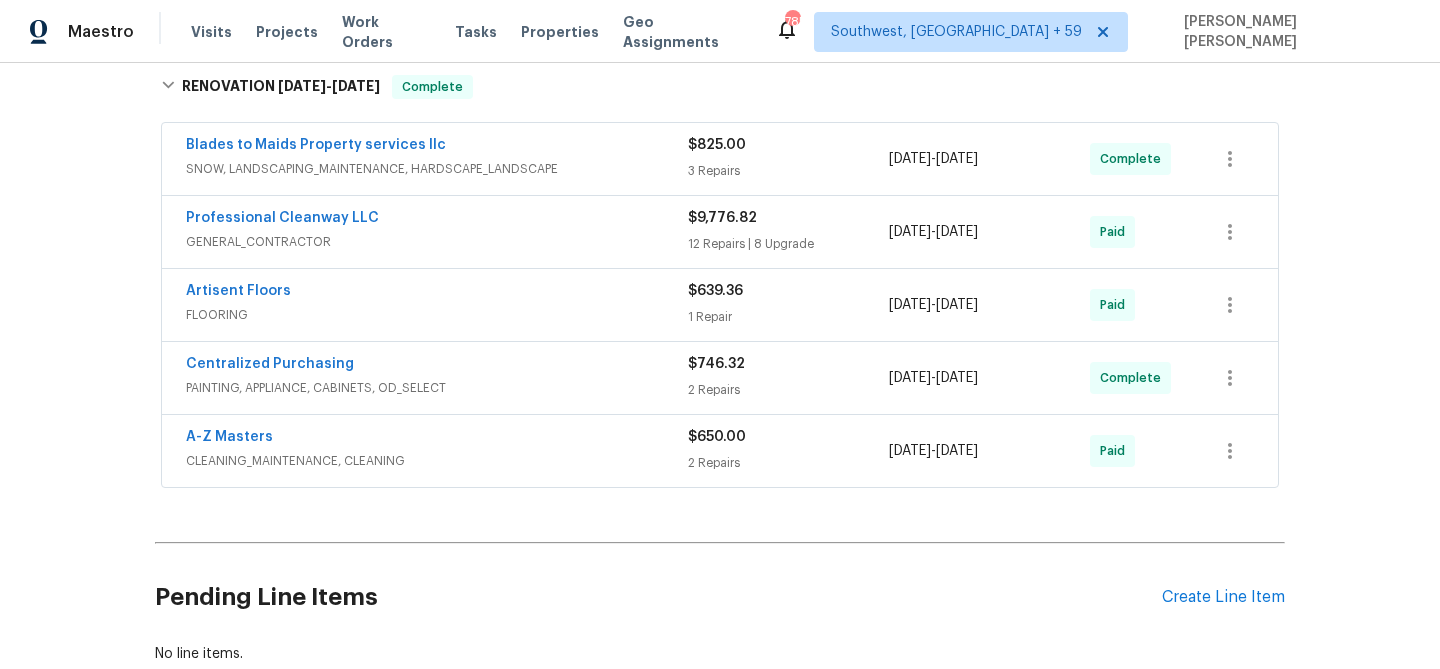 click on "Artisent Floors" at bounding box center (437, 293) 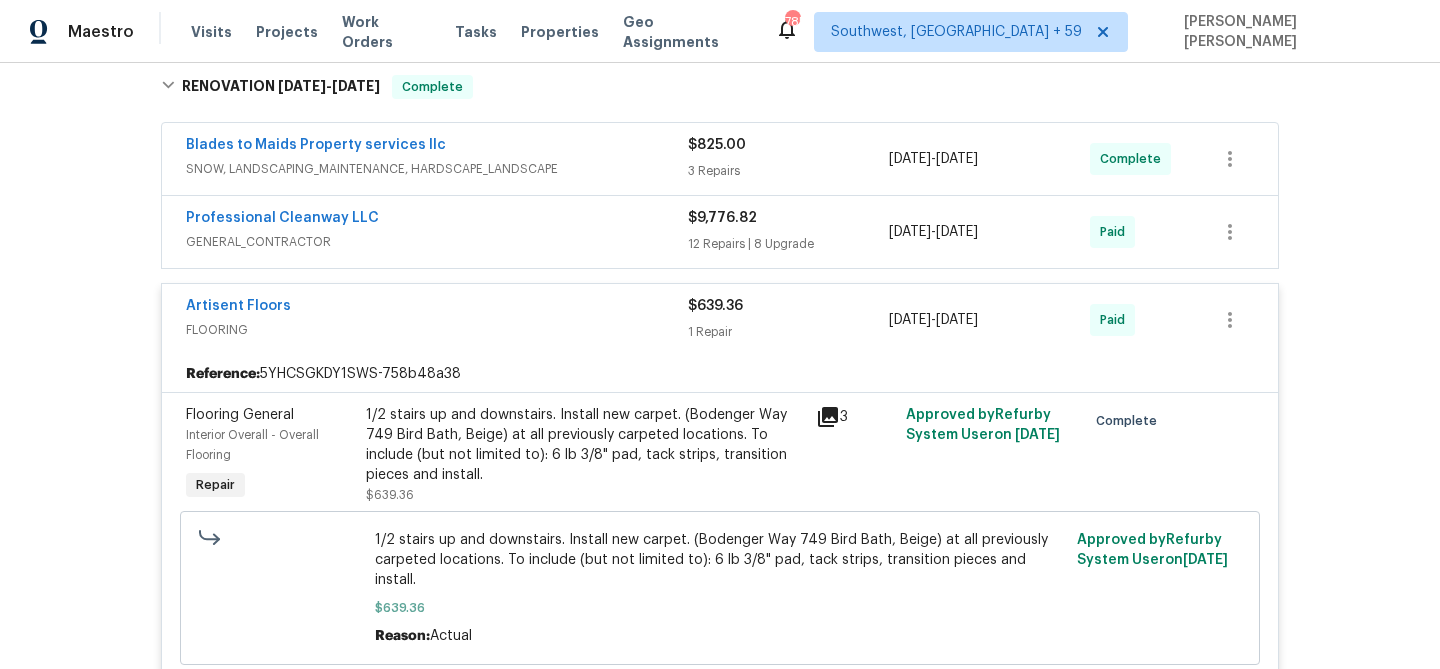 scroll, scrollTop: 514, scrollLeft: 0, axis: vertical 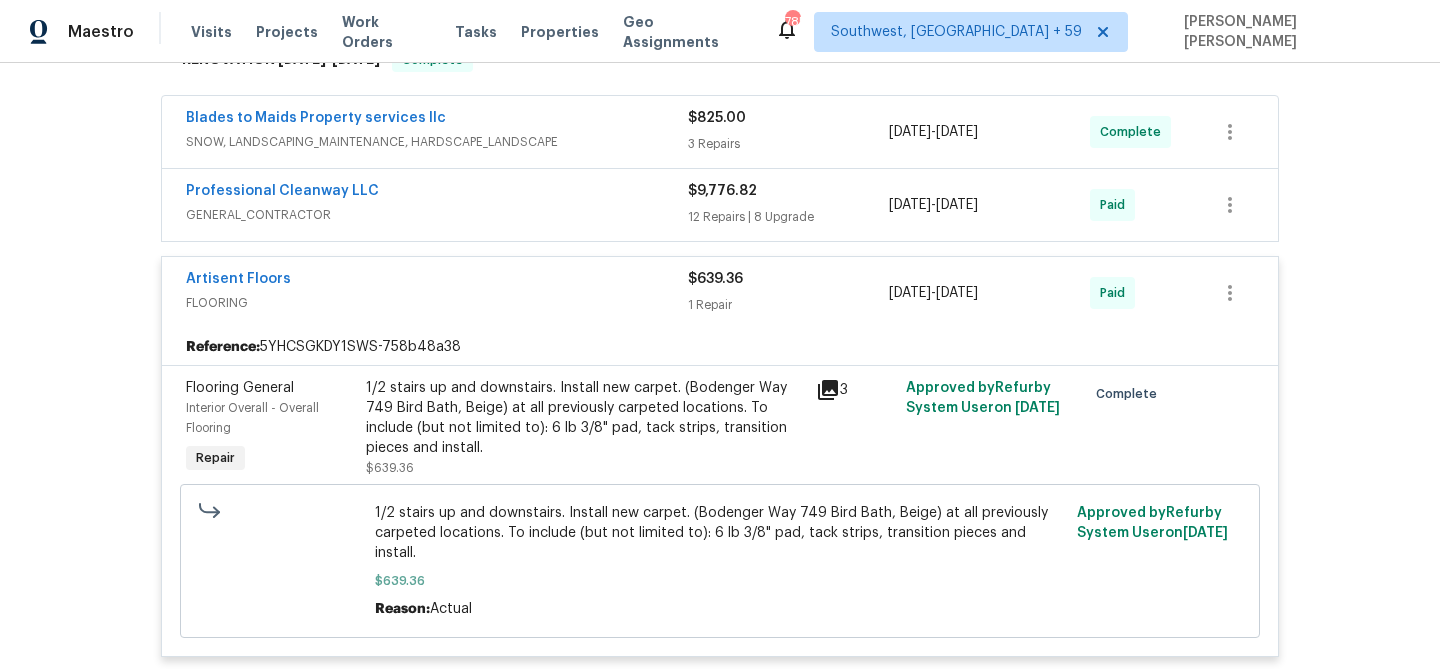 click on "Blades to Maids Property services llc" at bounding box center [437, 120] 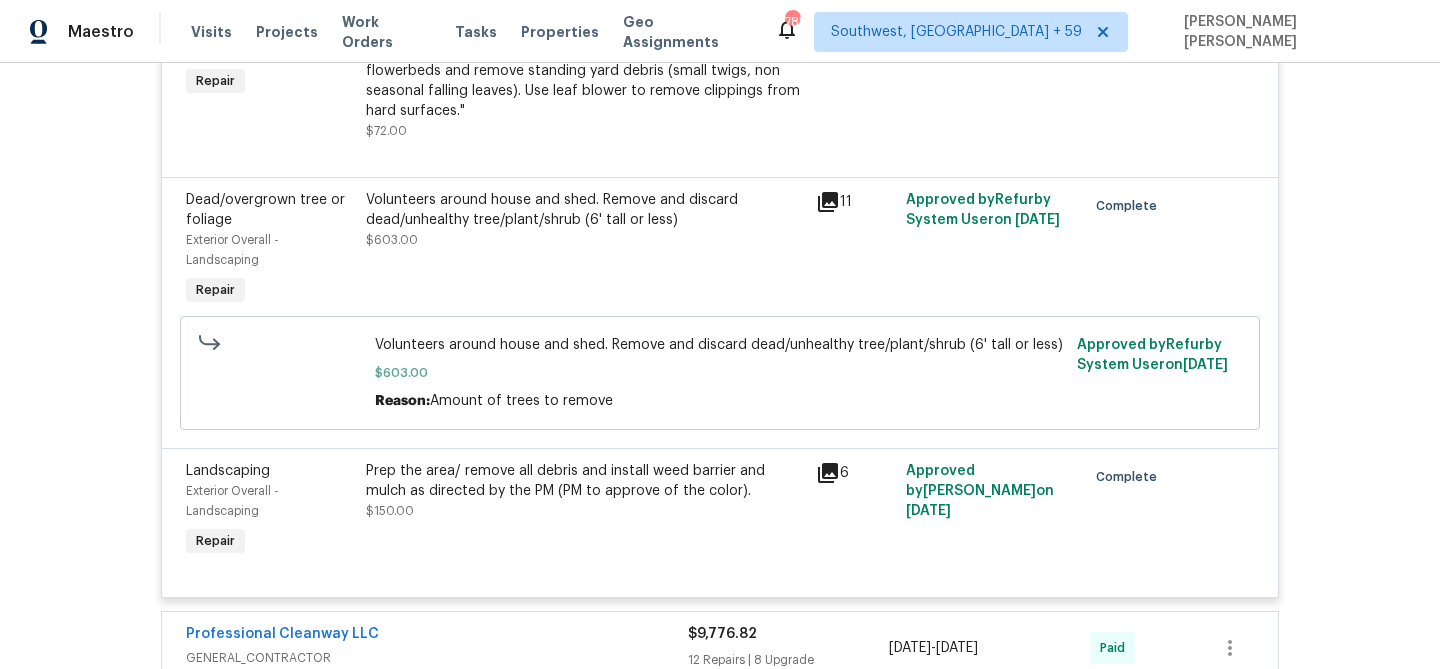 scroll, scrollTop: 758, scrollLeft: 0, axis: vertical 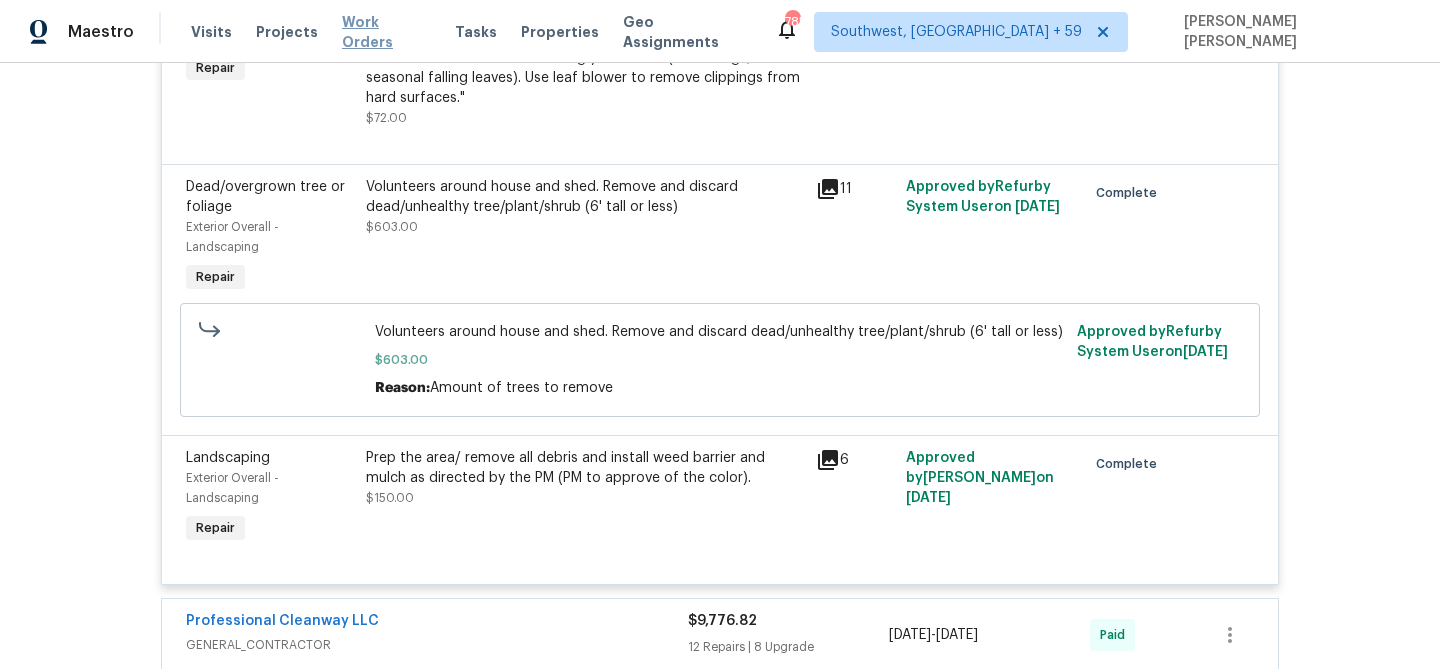 click on "Work Orders" at bounding box center [386, 32] 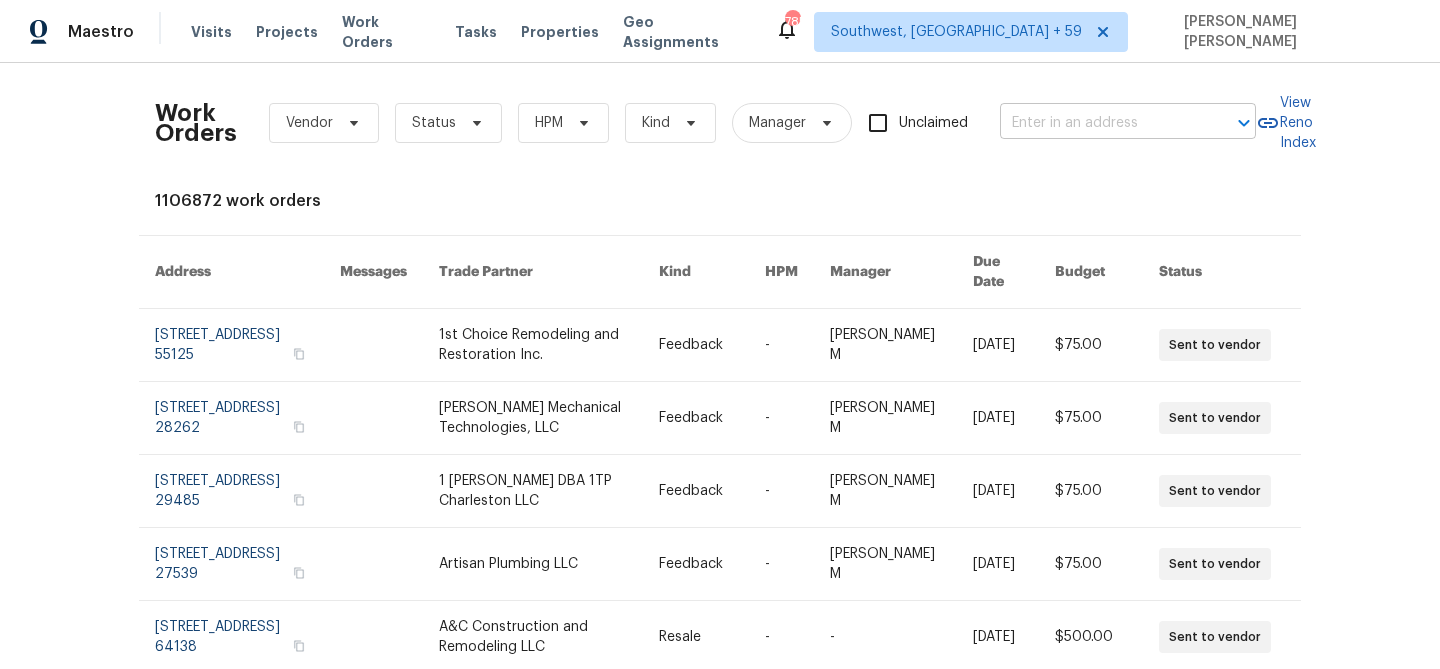 click at bounding box center (1100, 123) 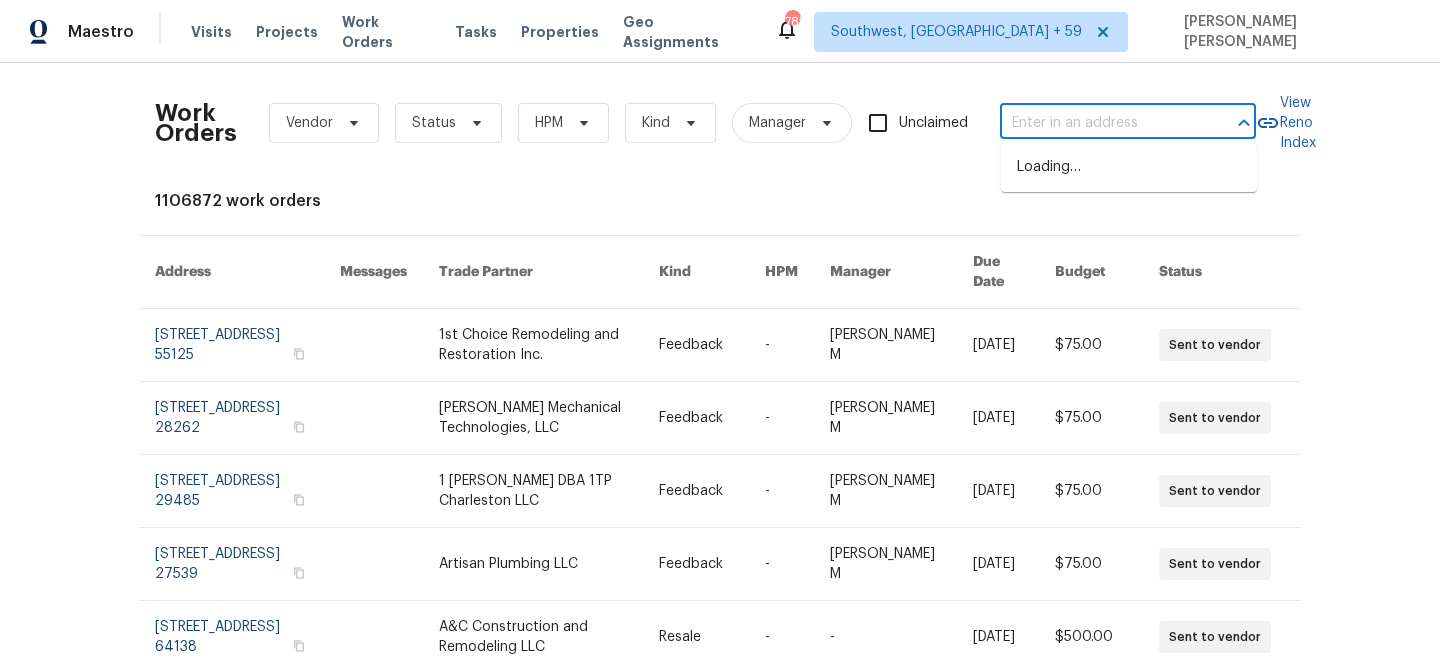paste on "[STREET_ADDRESS][PERSON_NAME][PERSON_NAME]" 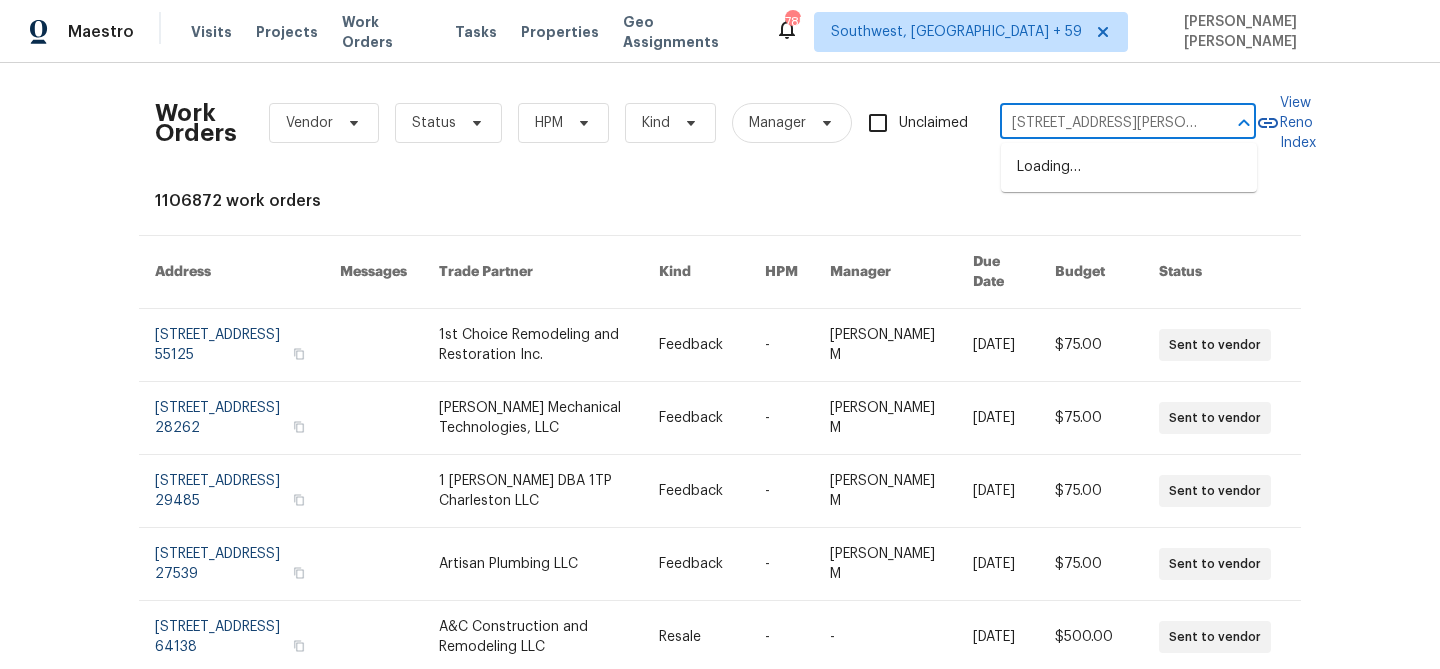 scroll, scrollTop: 0, scrollLeft: 103, axis: horizontal 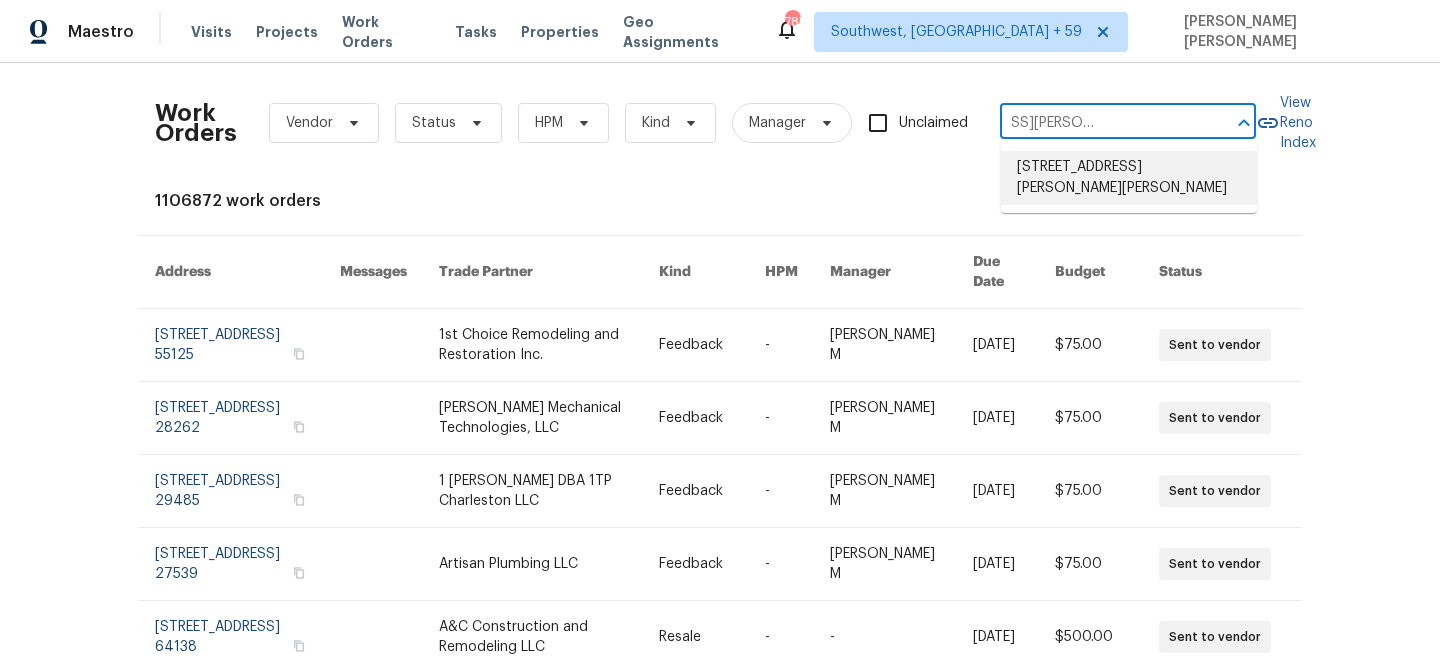 click on "[STREET_ADDRESS][PERSON_NAME][PERSON_NAME]" at bounding box center [1129, 178] 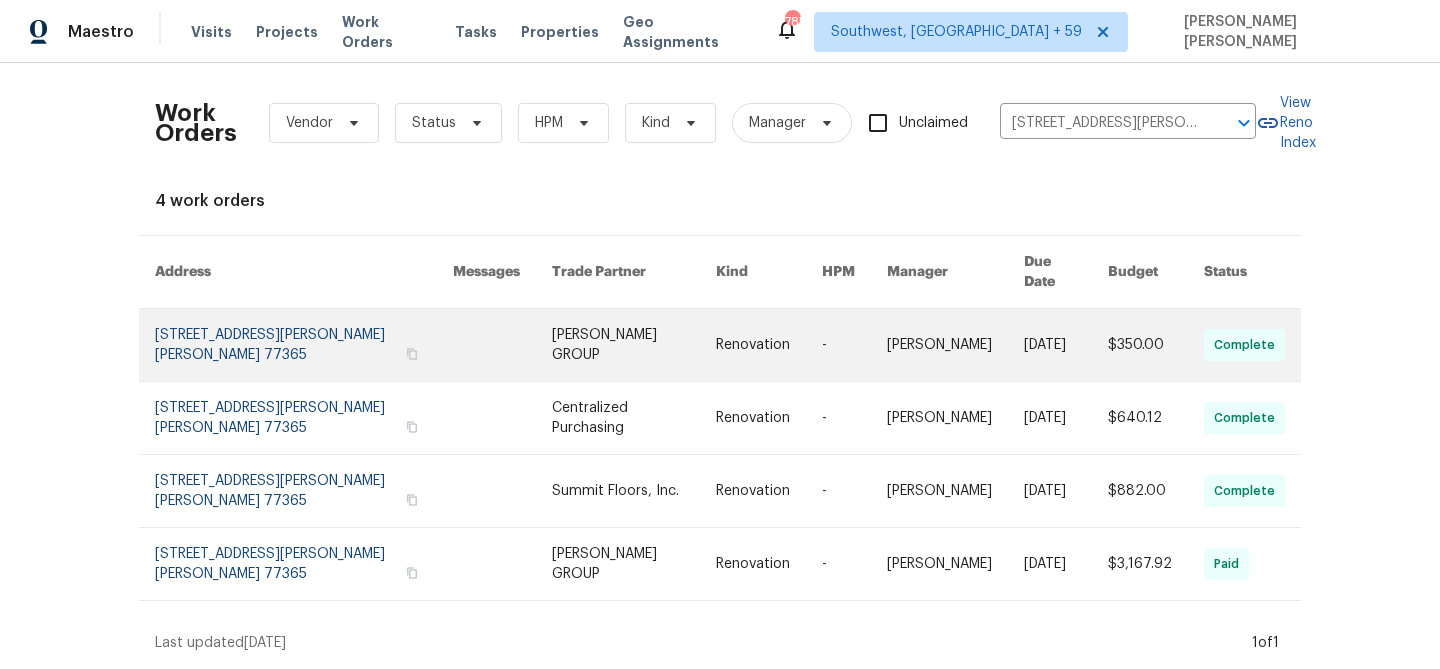 click at bounding box center [1066, 345] 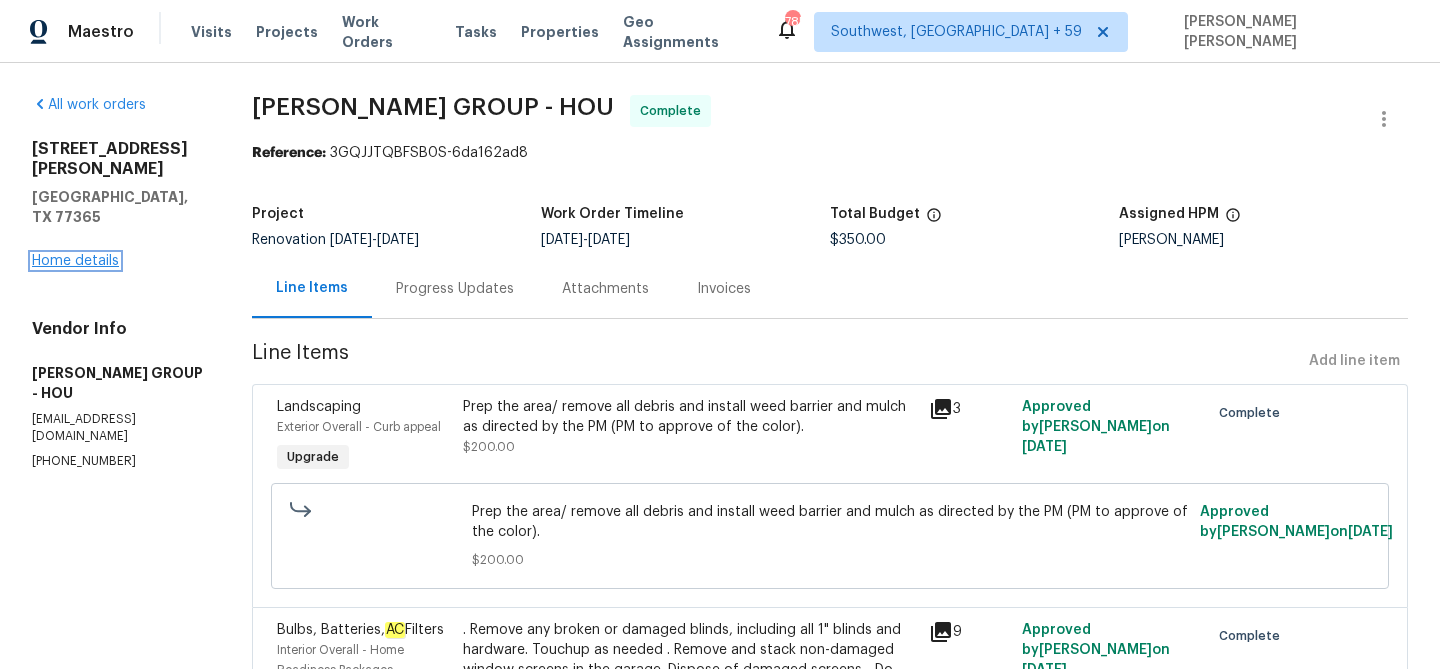 click on "Home details" at bounding box center (75, 261) 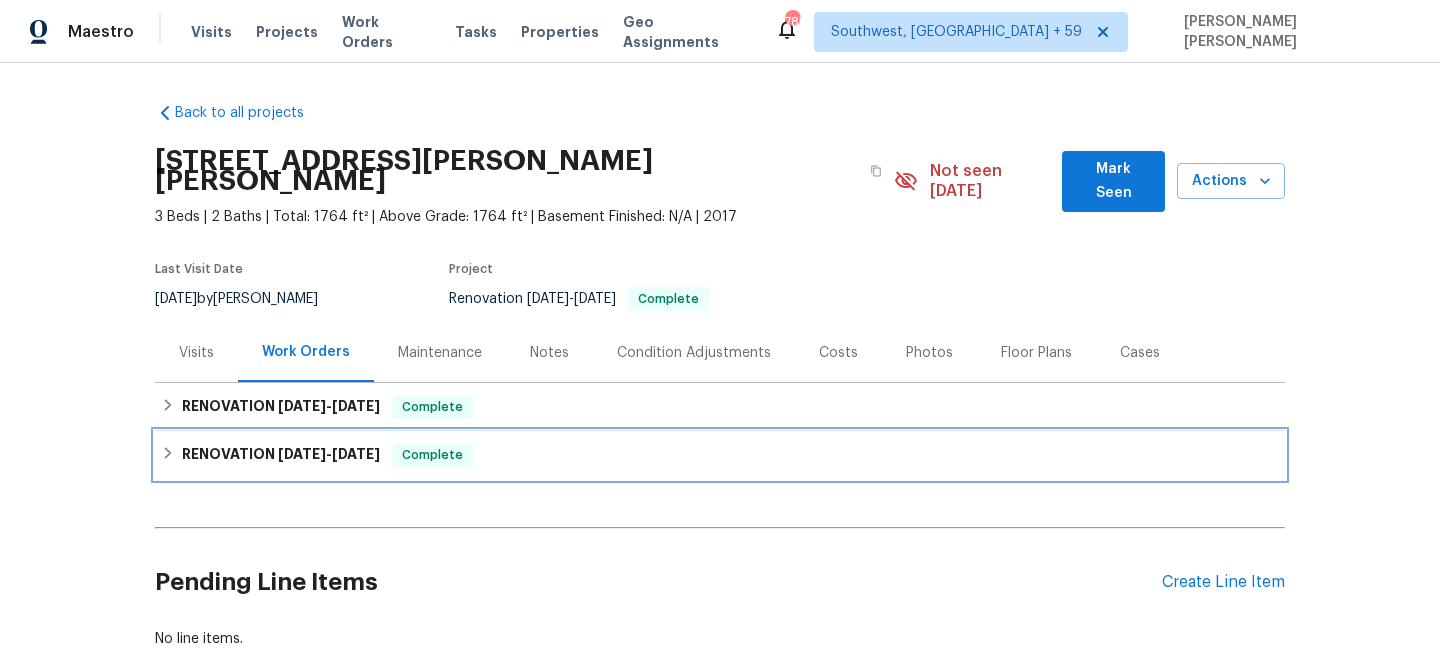 click on "Complete" at bounding box center (432, 455) 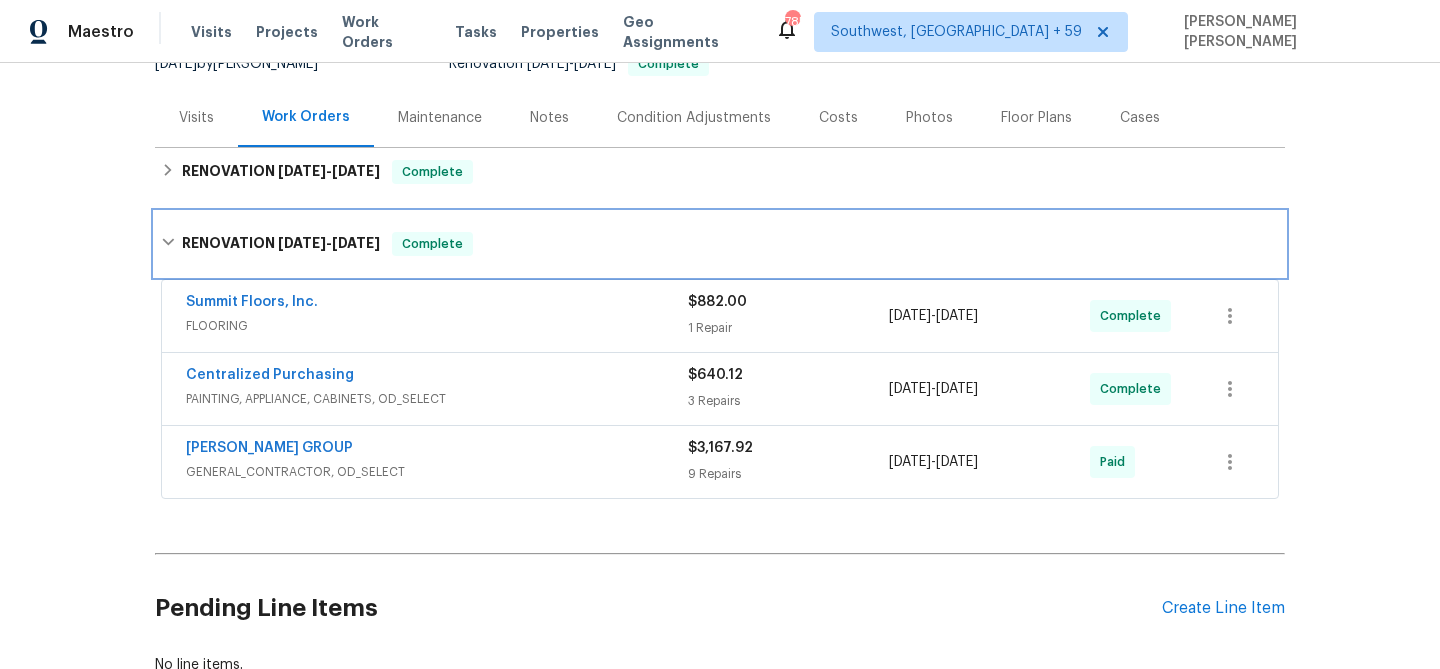 scroll, scrollTop: 225, scrollLeft: 0, axis: vertical 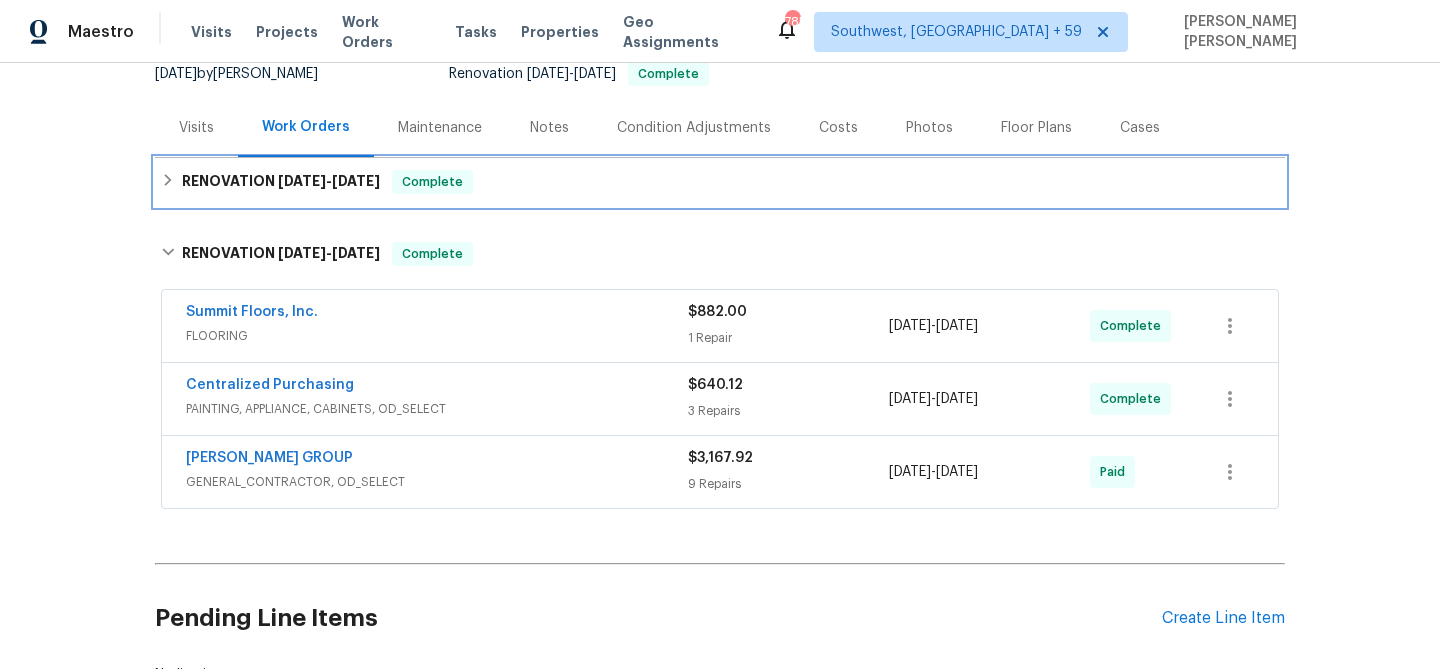 click on "RENOVATION   [DATE]  -  [DATE] Complete" at bounding box center [720, 182] 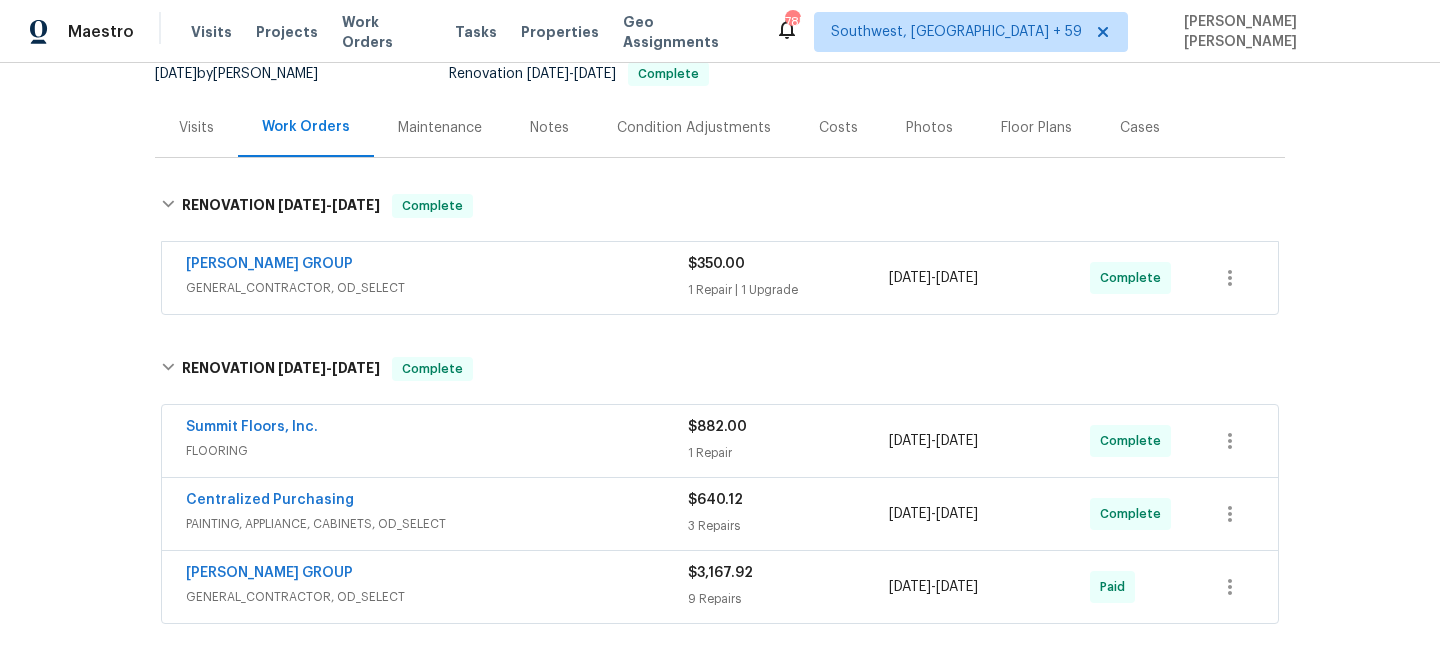 click on "[PERSON_NAME] GROUP" at bounding box center (437, 266) 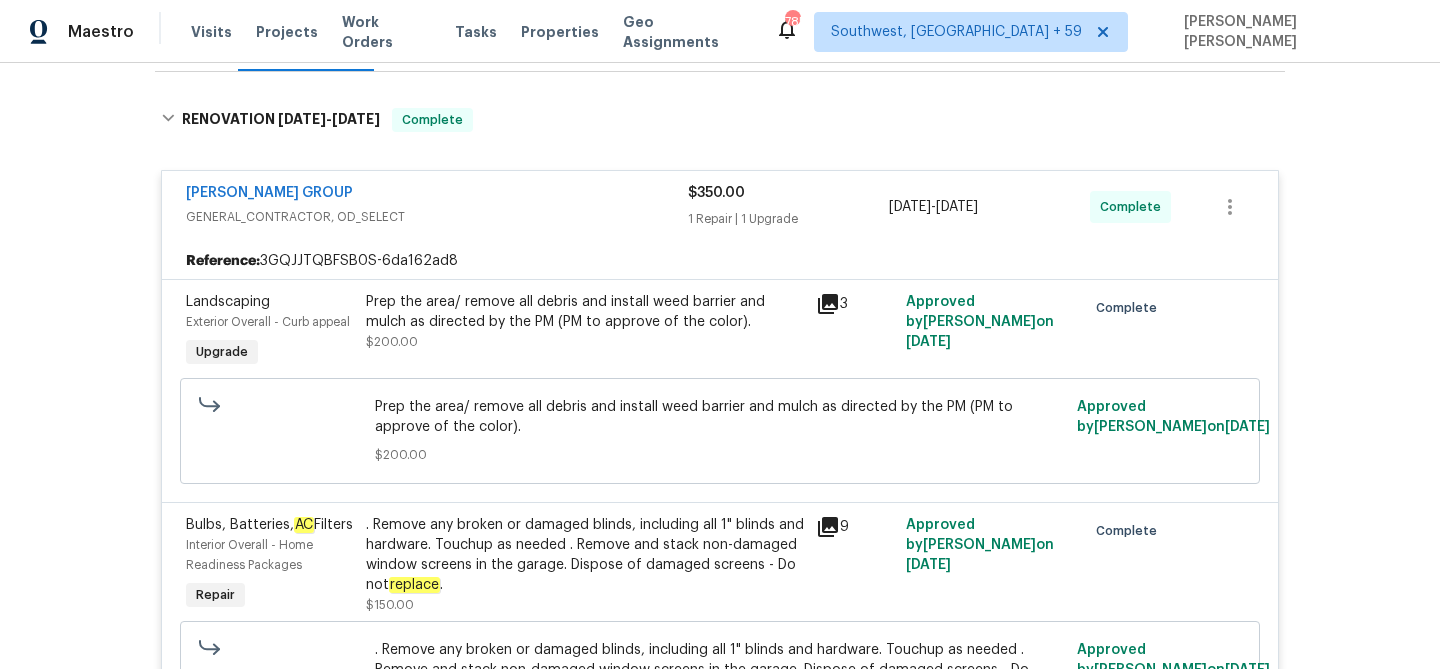 scroll, scrollTop: 345, scrollLeft: 0, axis: vertical 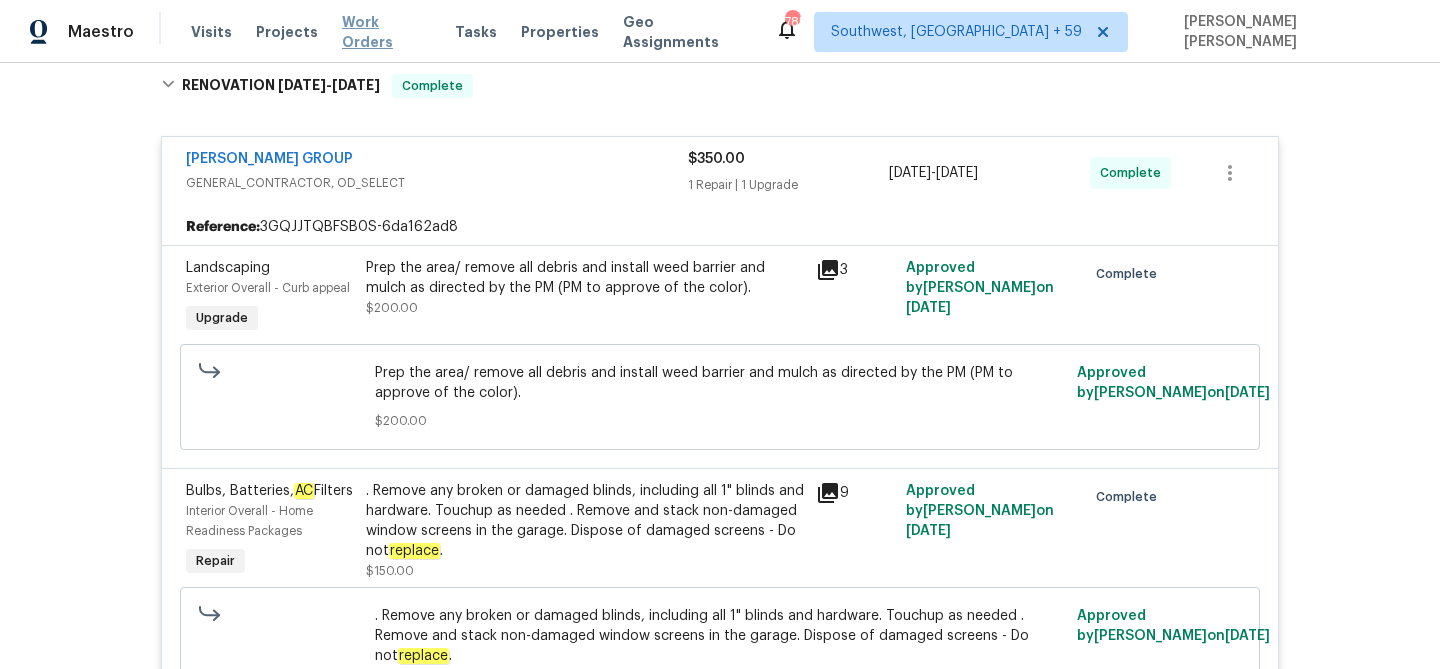 click on "Work Orders" at bounding box center [386, 32] 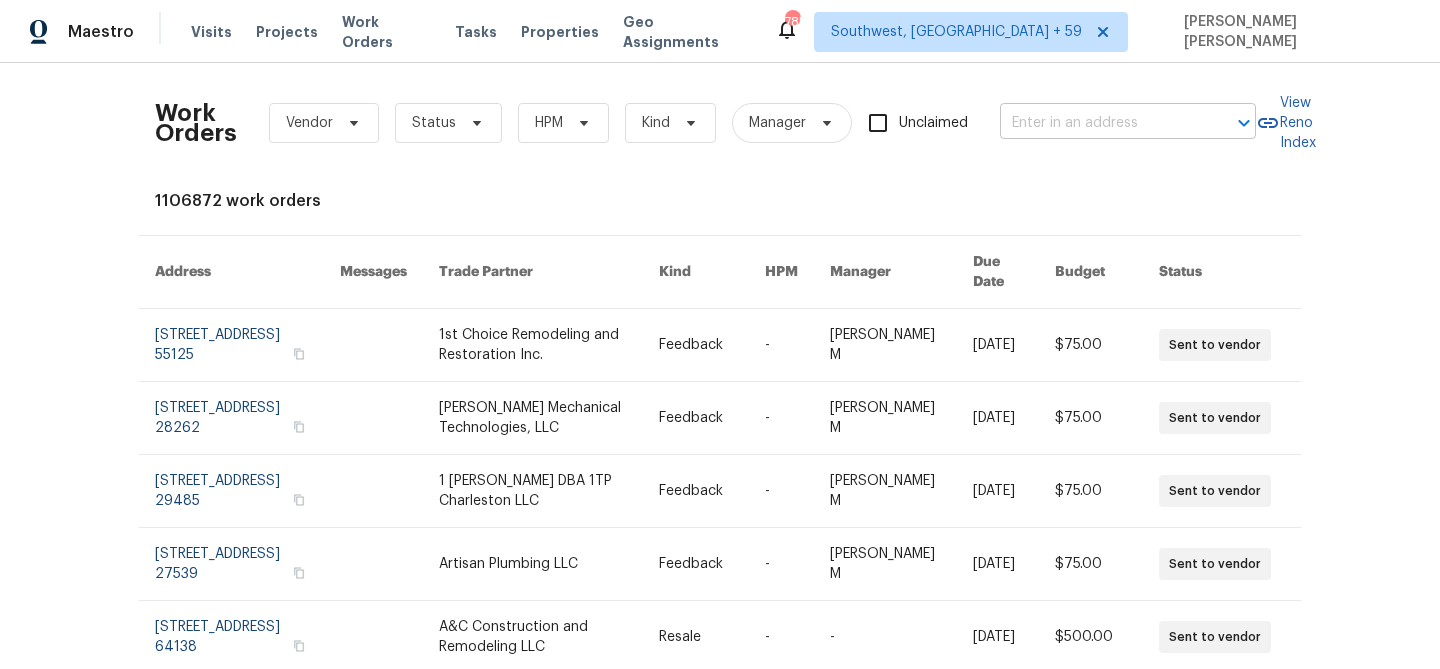 click at bounding box center (1100, 123) 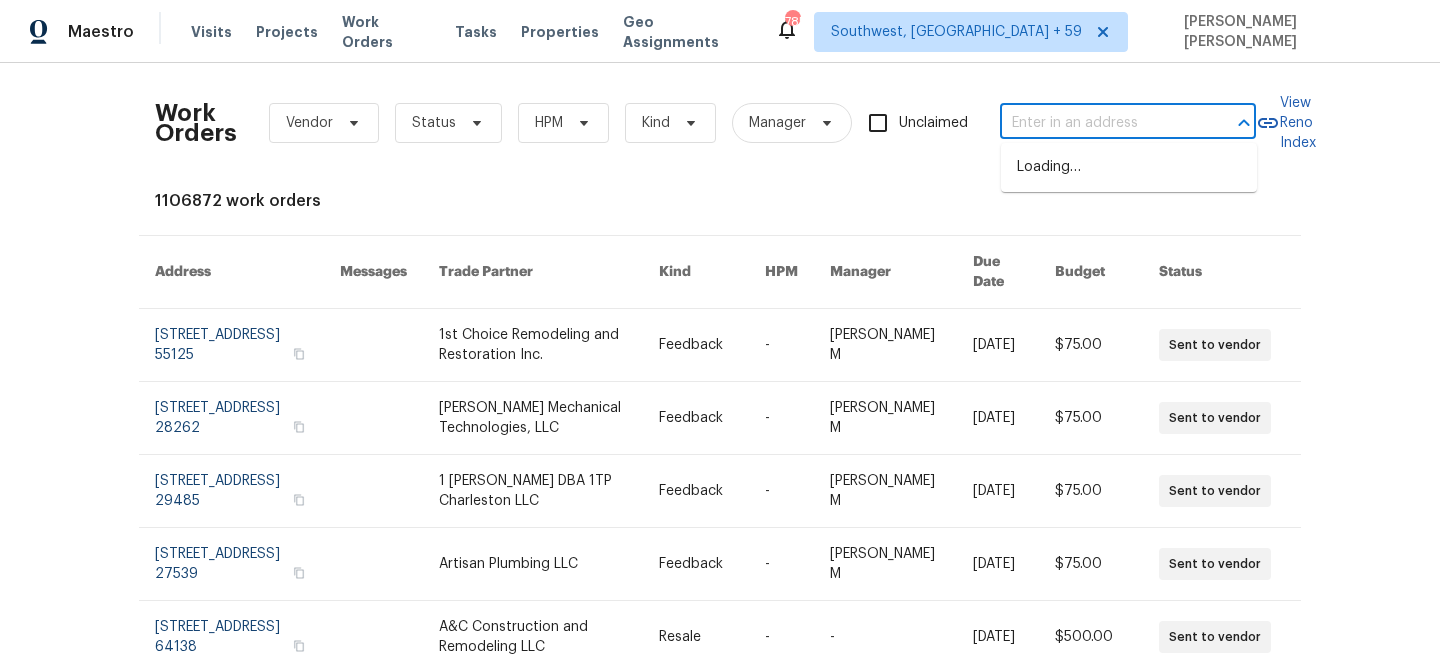 paste on "[STREET_ADDRESS]" 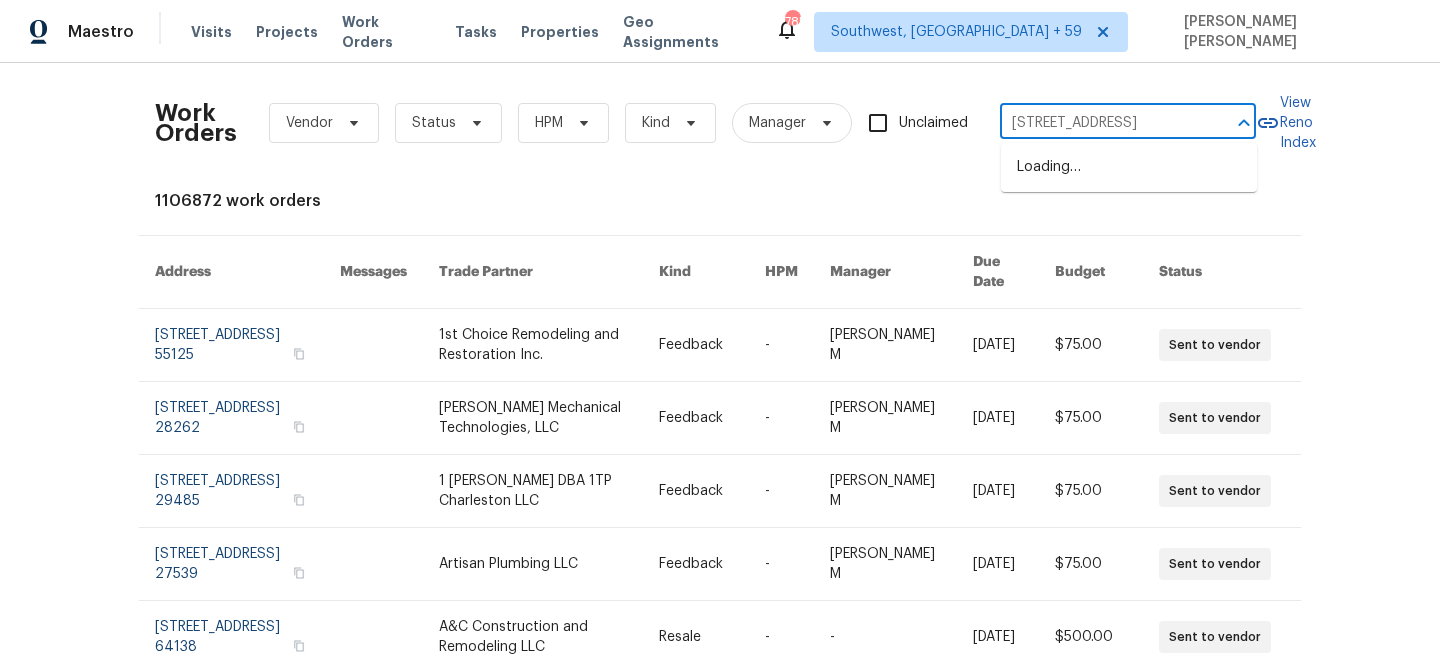 scroll, scrollTop: 0, scrollLeft: 83, axis: horizontal 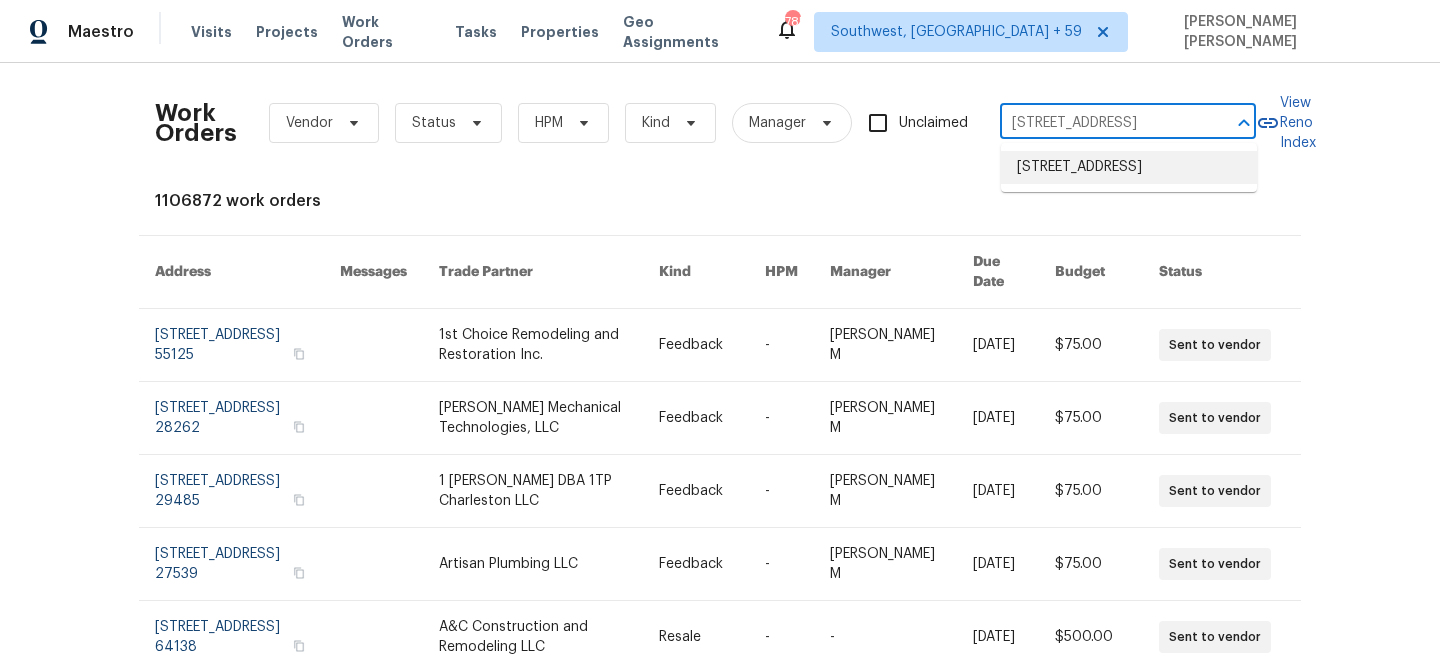 click on "[STREET_ADDRESS]" at bounding box center (1129, 167) 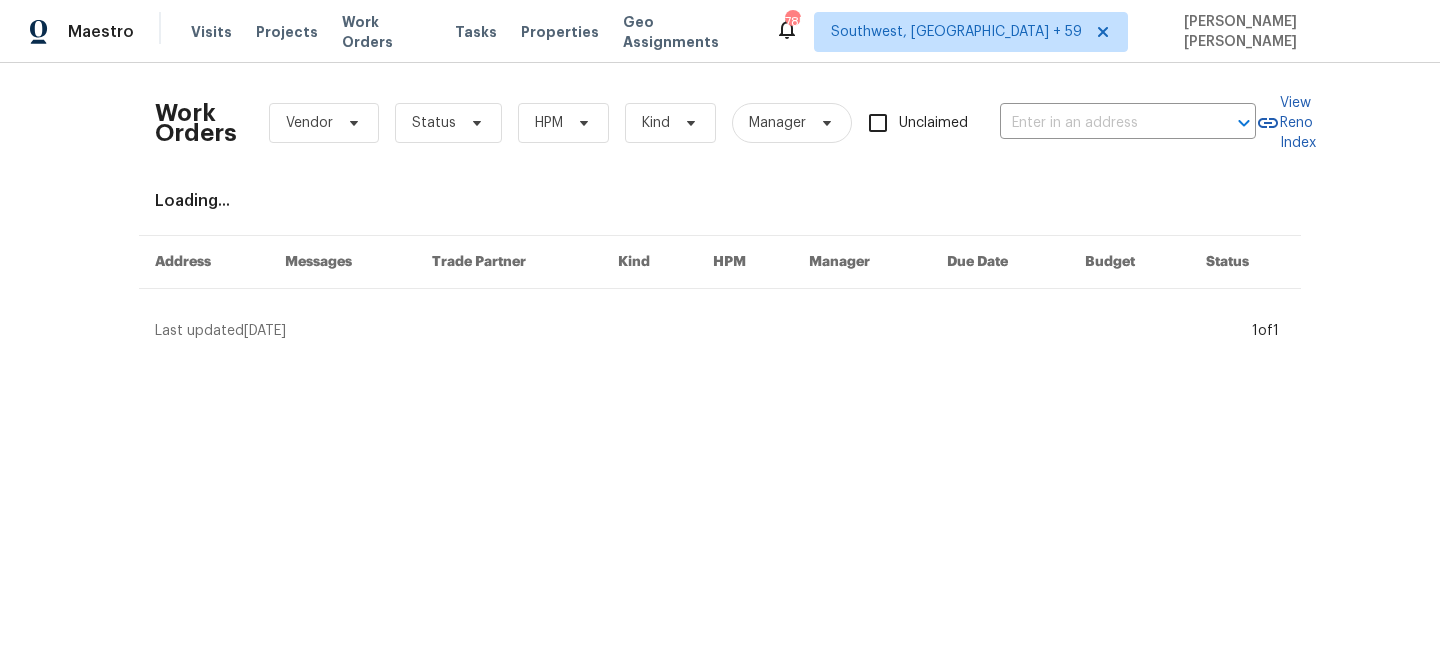 type on "[STREET_ADDRESS]" 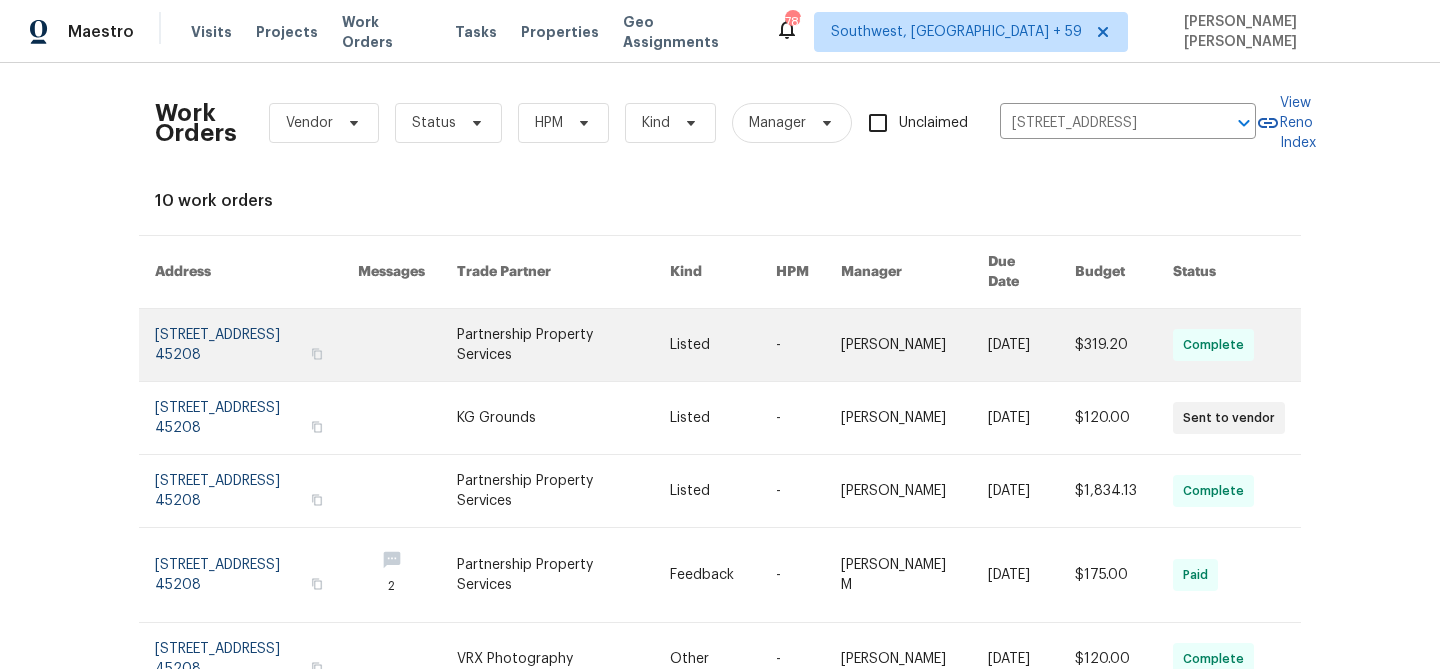 click at bounding box center (1031, 345) 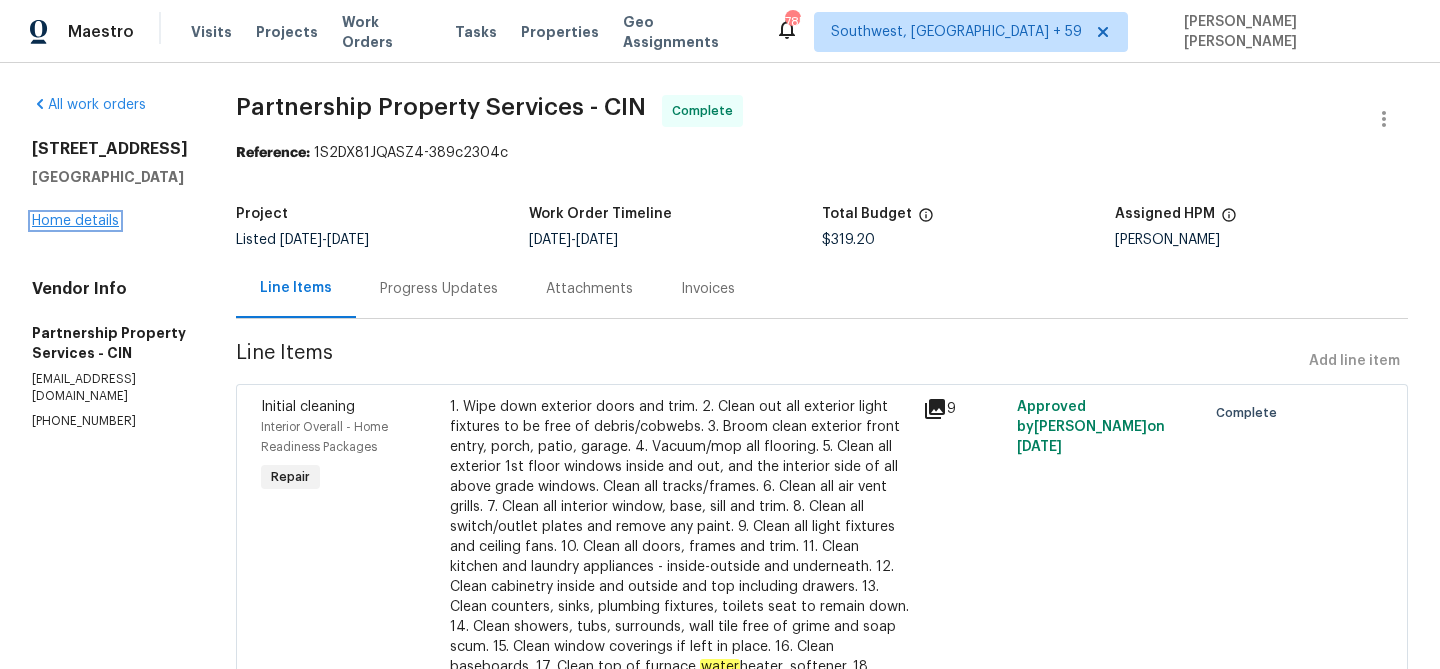 click on "Home details" at bounding box center (75, 221) 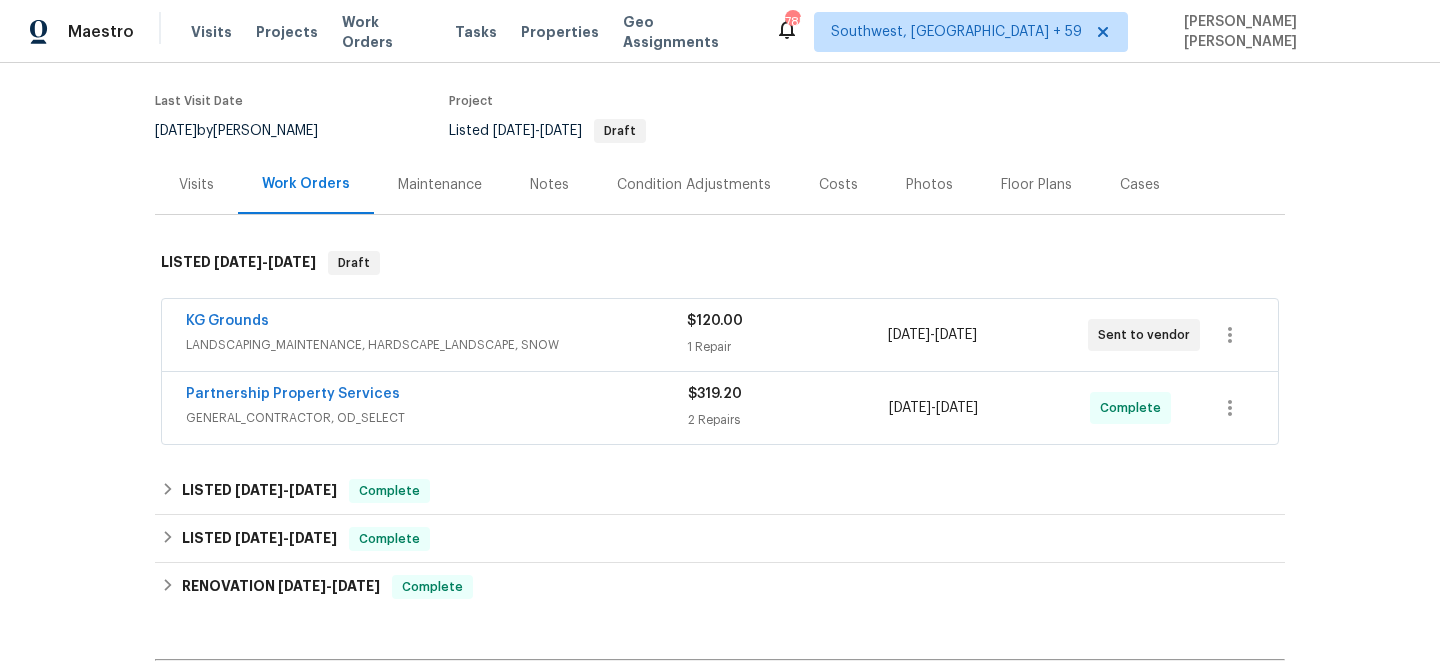 scroll, scrollTop: 396, scrollLeft: 0, axis: vertical 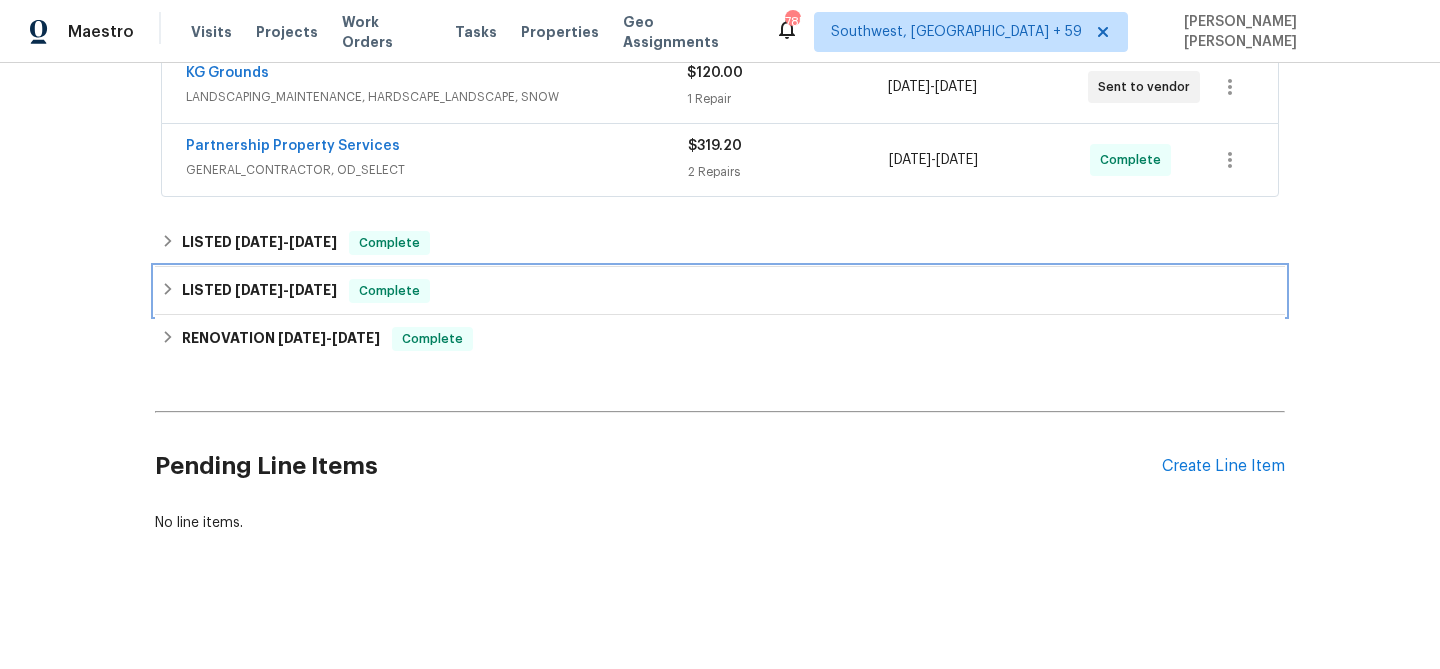click on "Complete" at bounding box center (389, 291) 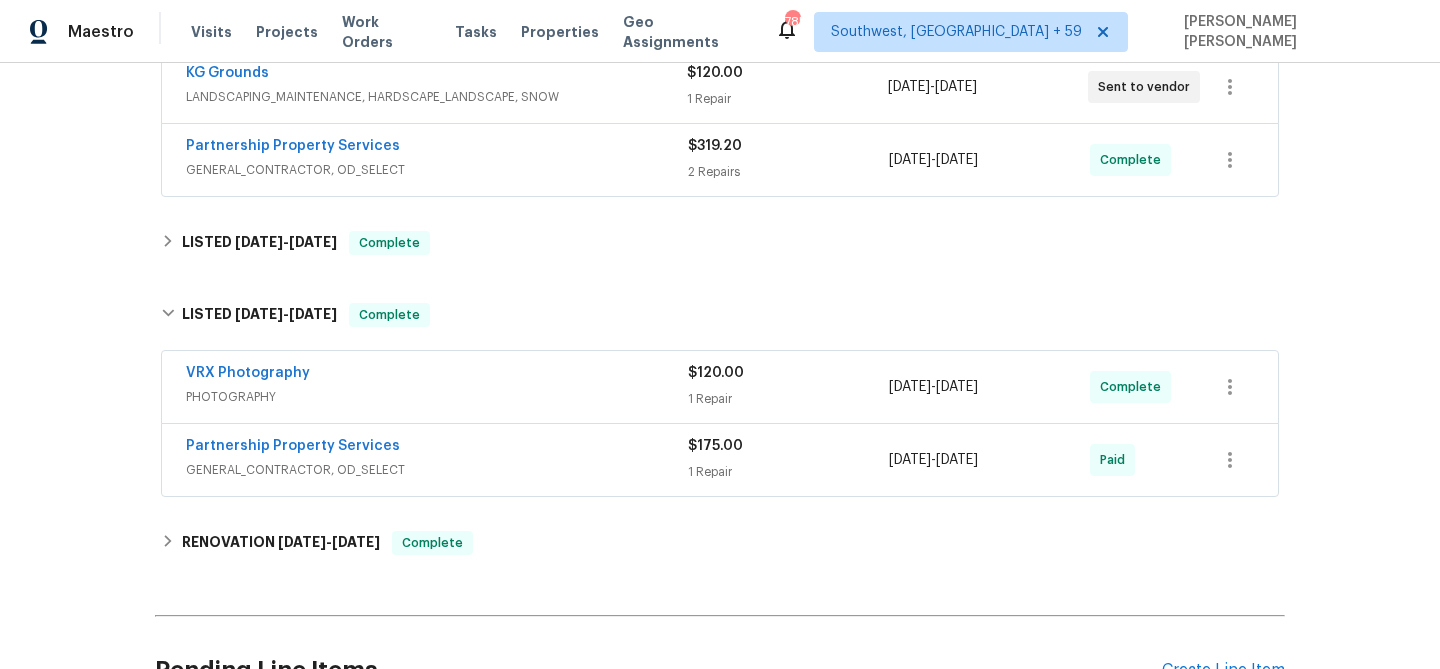 click on "Partnership Property Services" at bounding box center (437, 448) 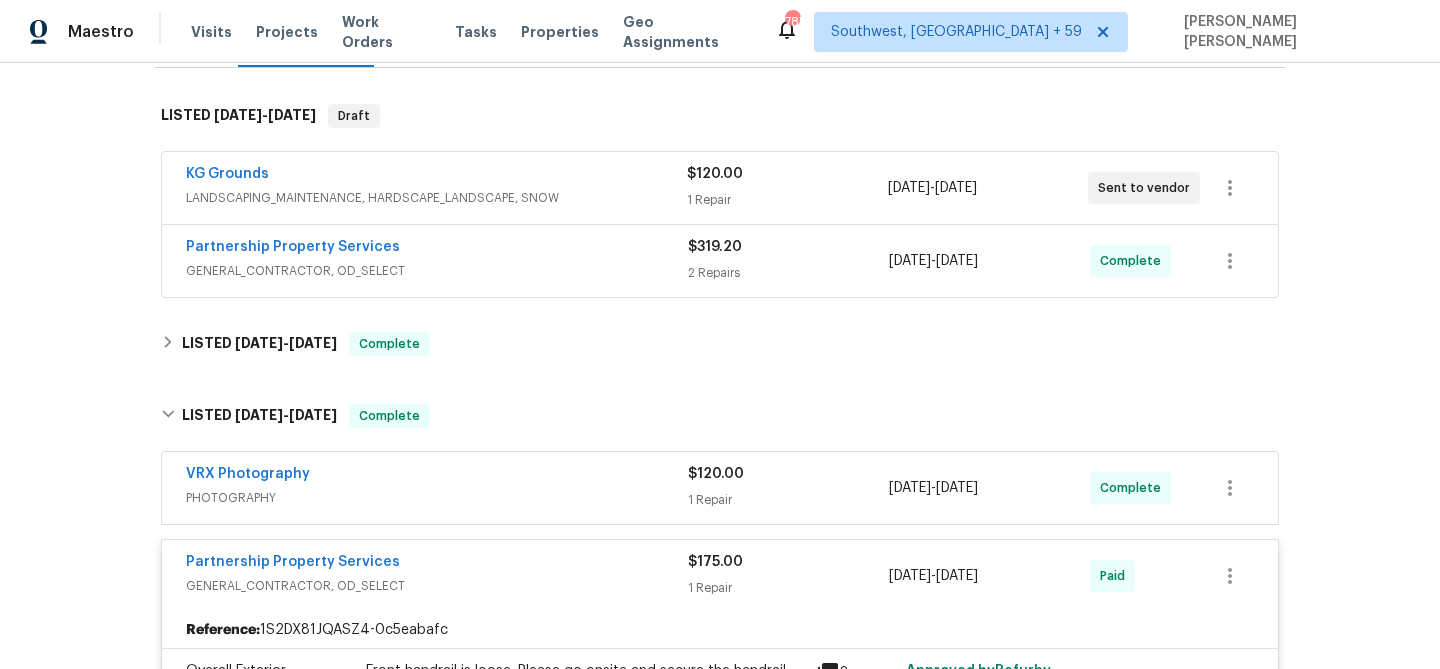 scroll, scrollTop: 280, scrollLeft: 0, axis: vertical 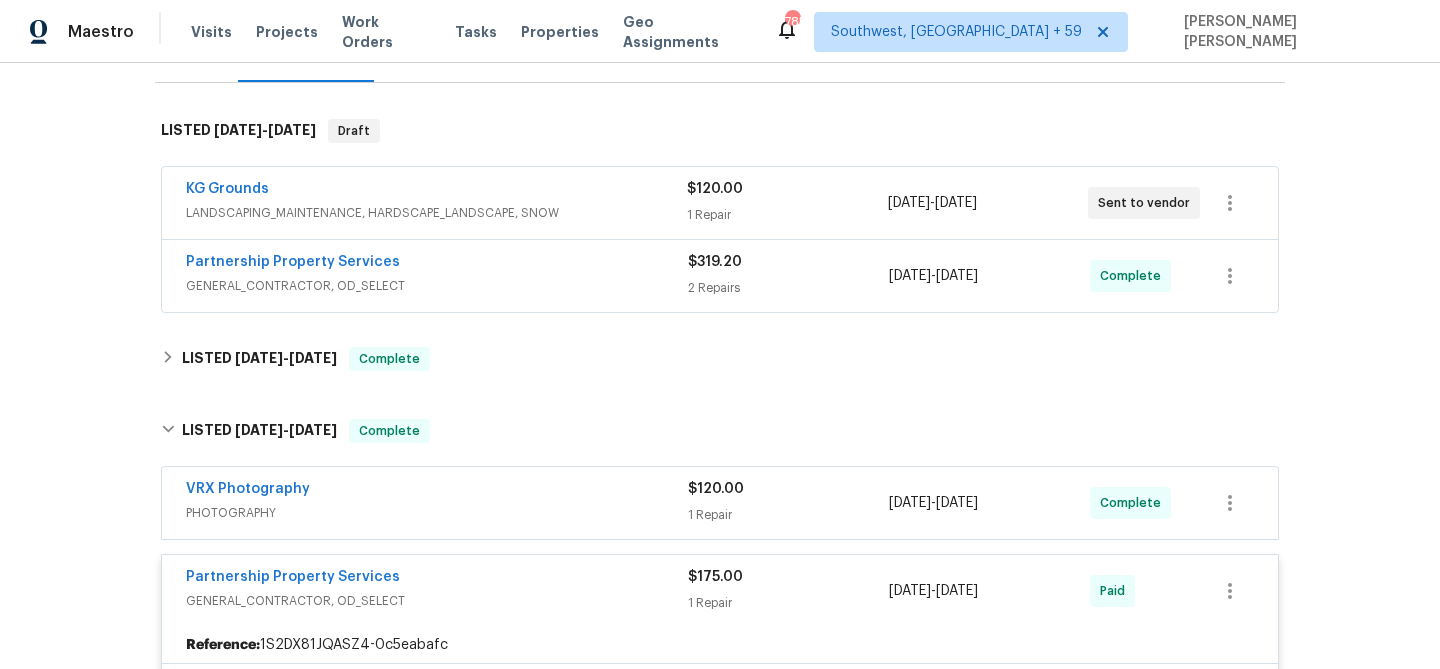 click on "GENERAL_CONTRACTOR, OD_SELECT" at bounding box center [437, 286] 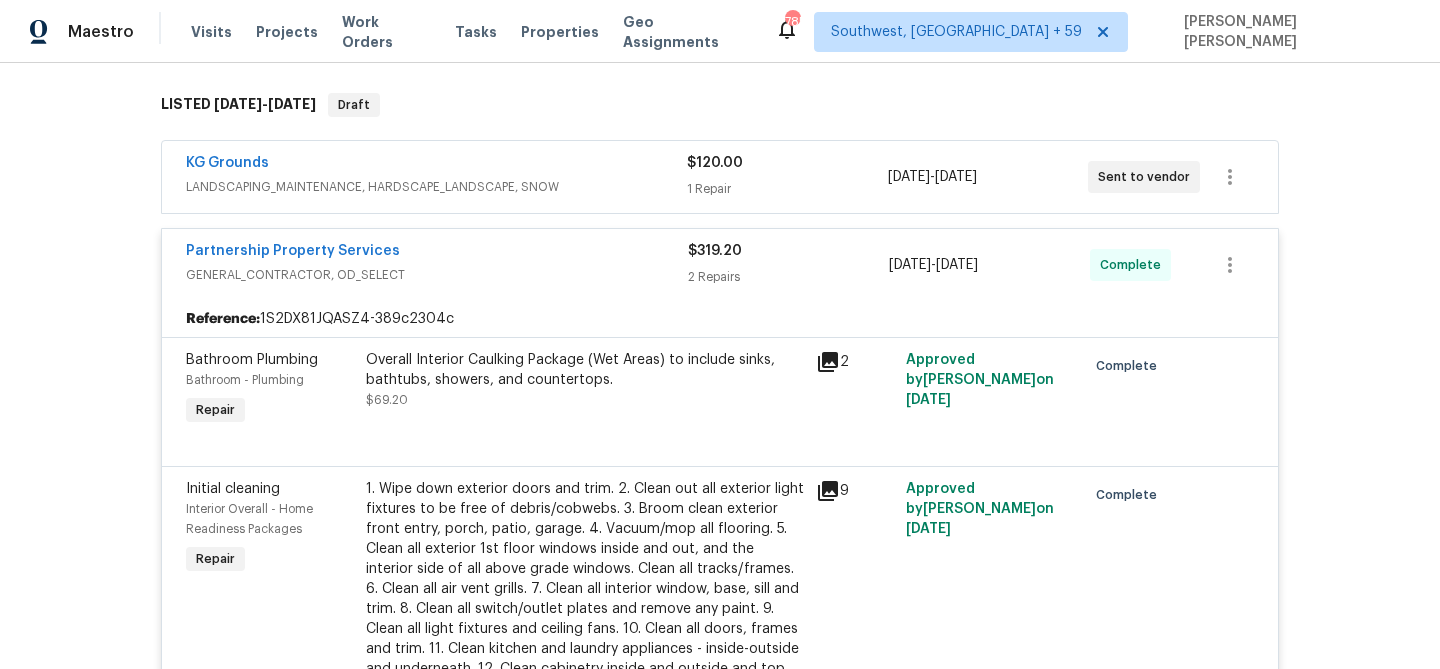 scroll, scrollTop: 291, scrollLeft: 0, axis: vertical 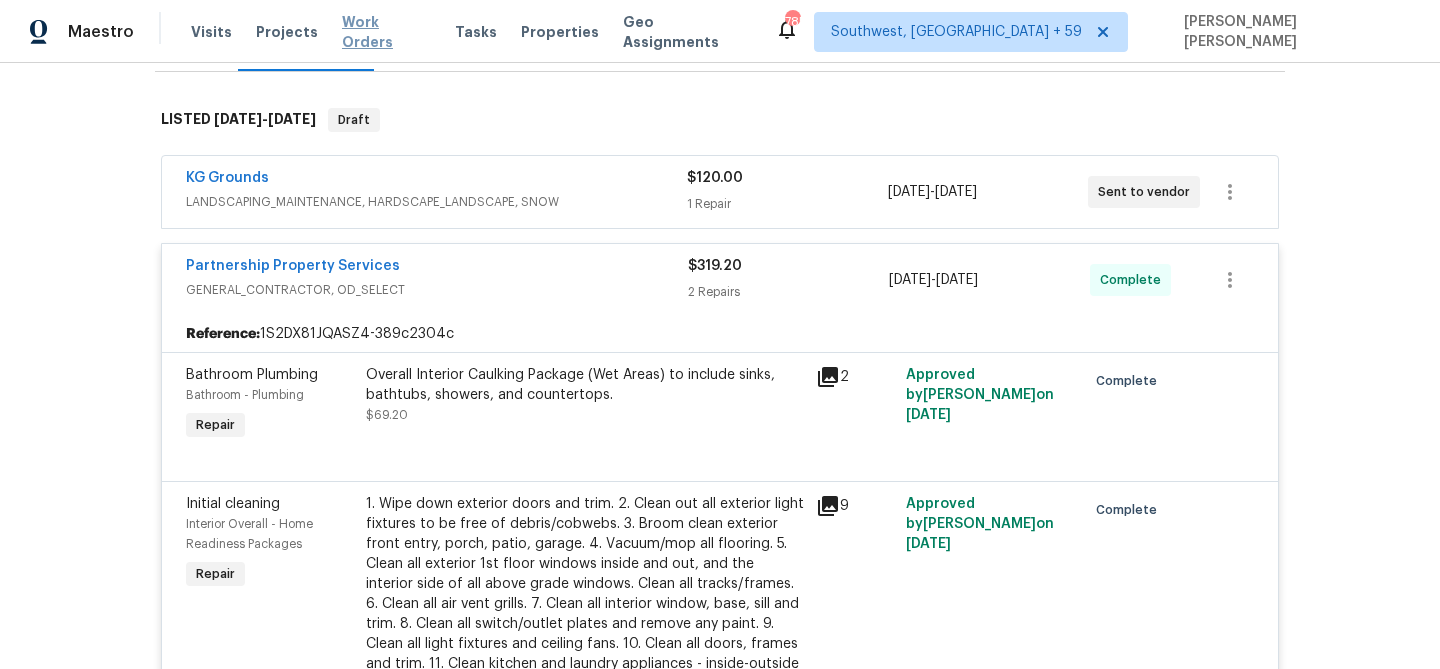 click on "Work Orders" at bounding box center [386, 32] 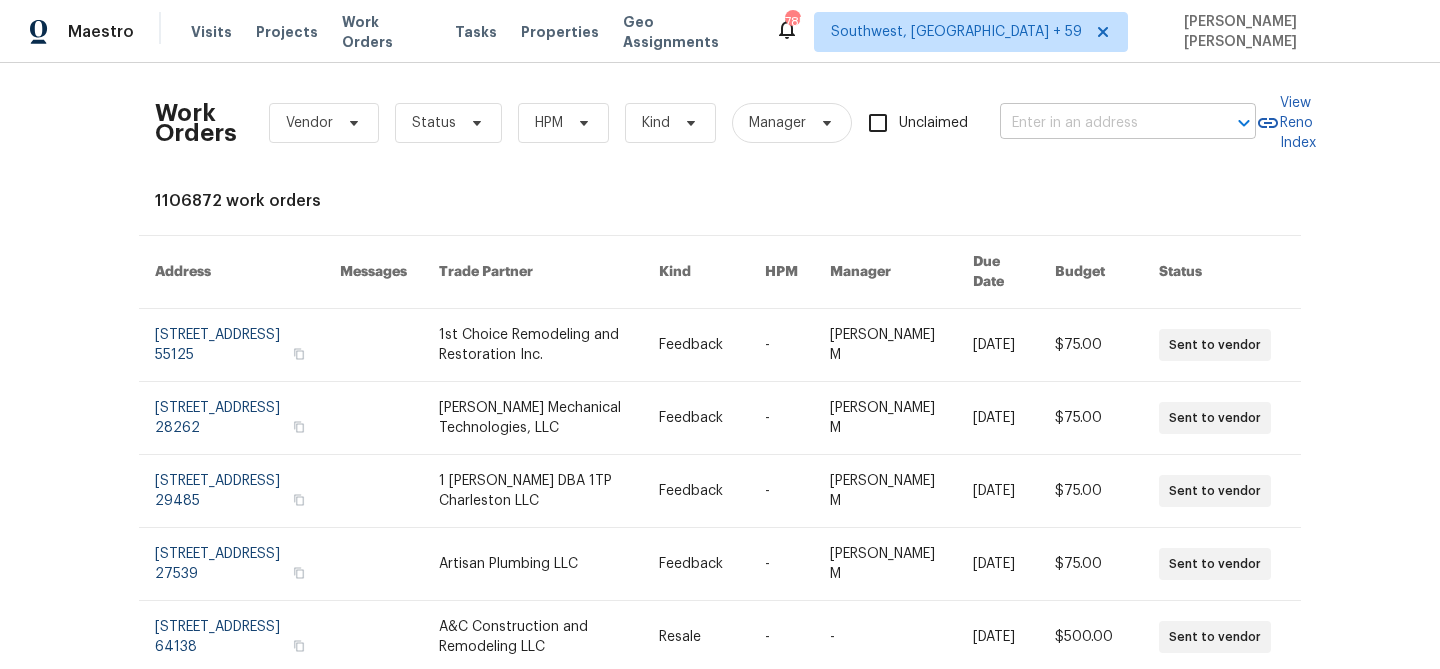 click at bounding box center (1100, 123) 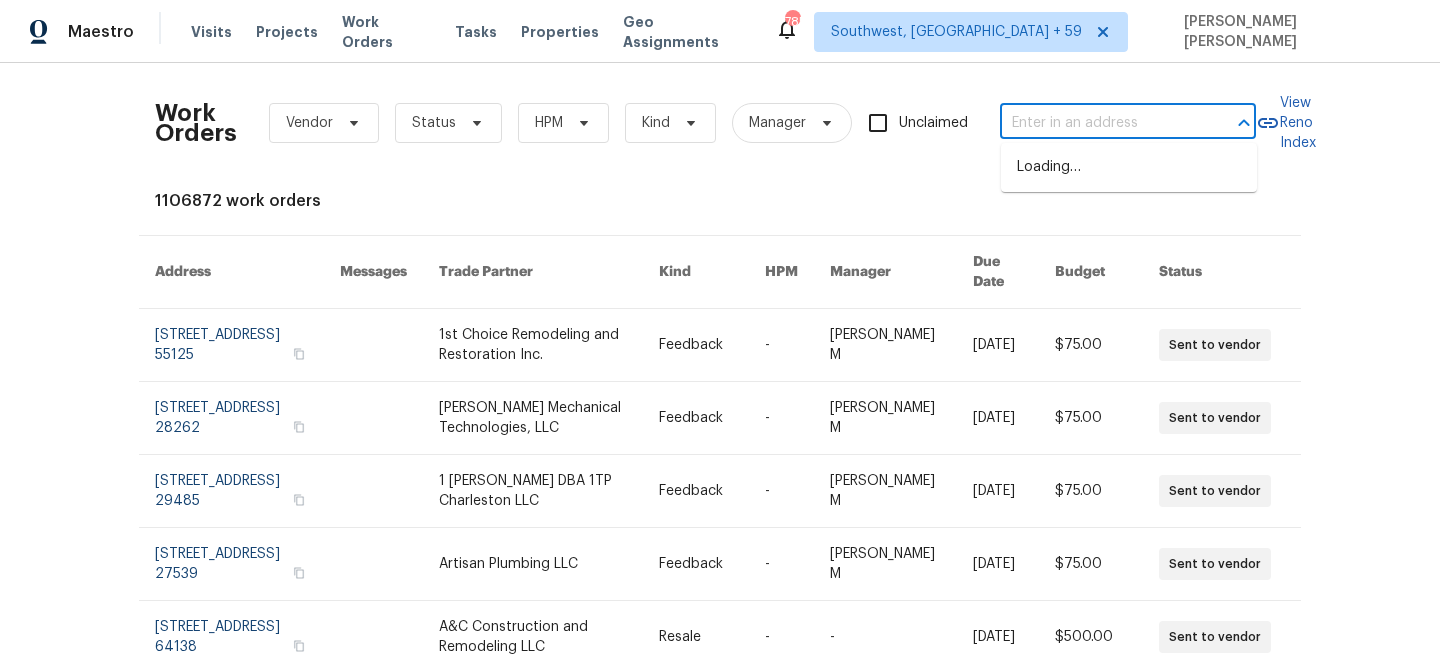 paste on "[STREET_ADDRESS][PERSON_NAME]" 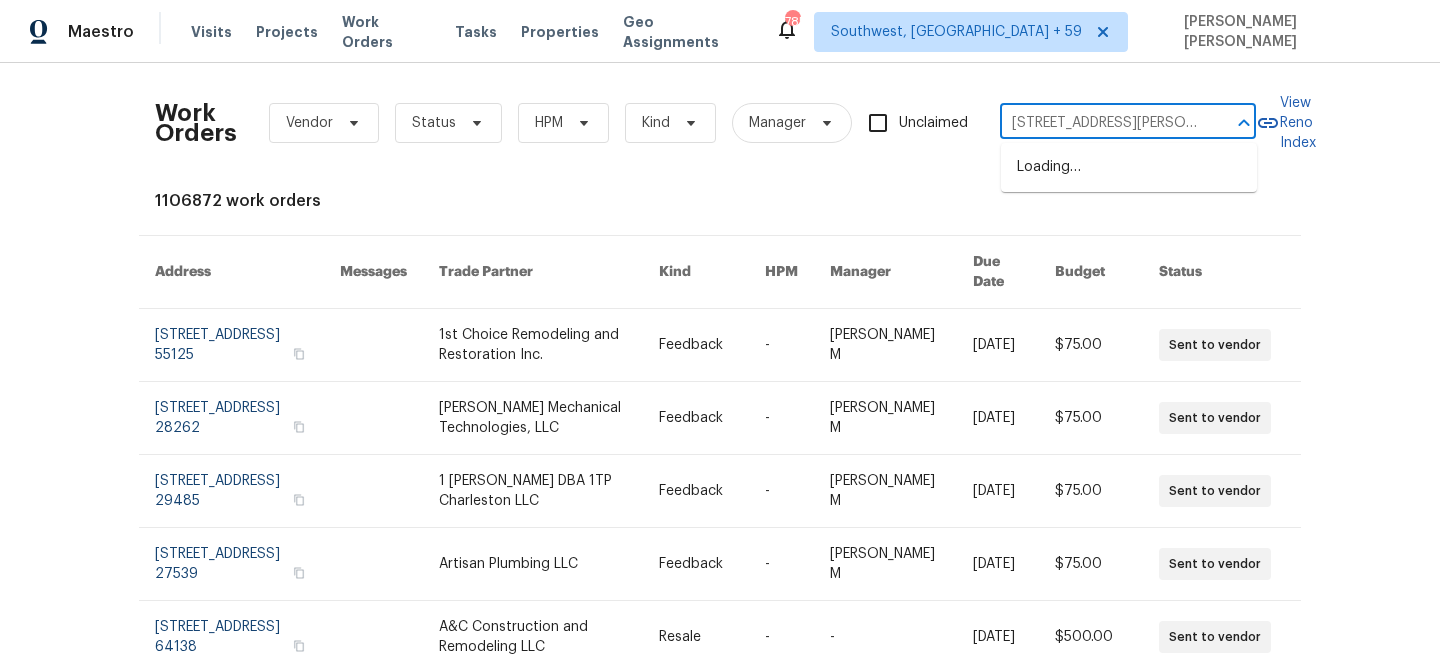 scroll, scrollTop: 0, scrollLeft: 48, axis: horizontal 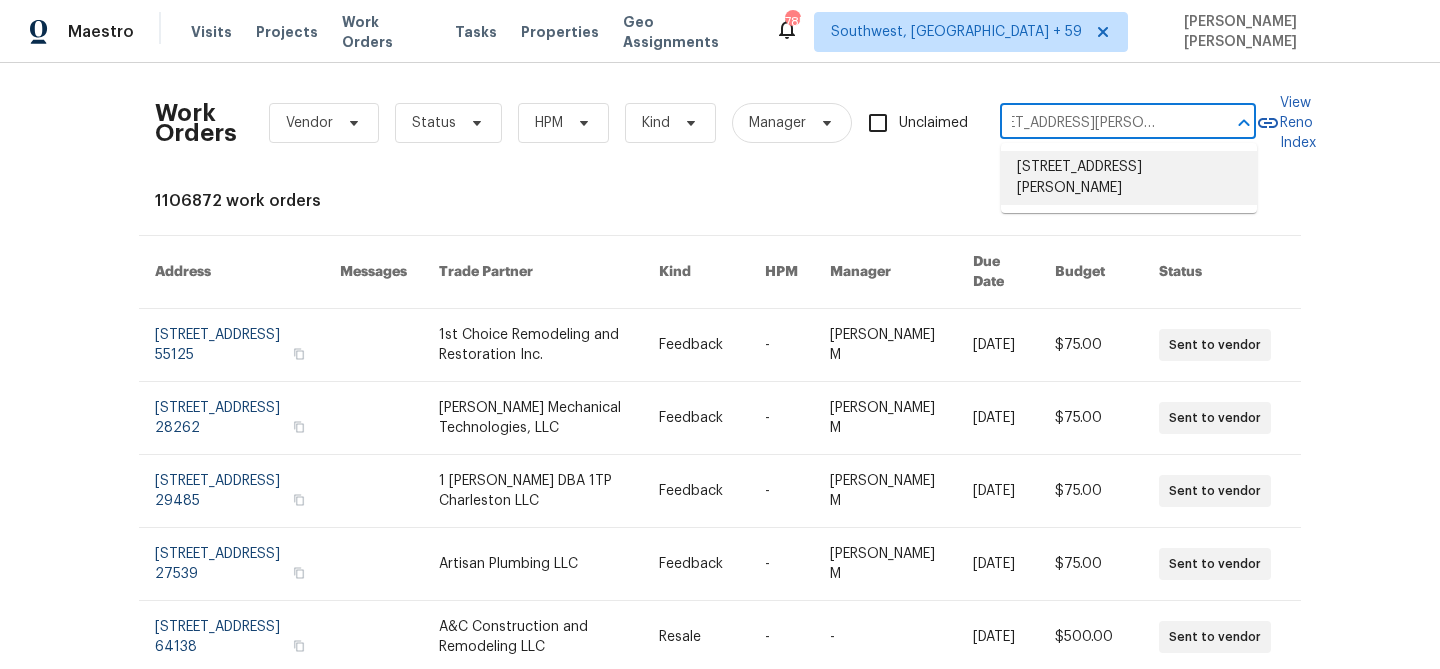 click on "[STREET_ADDRESS][PERSON_NAME]" at bounding box center [1129, 178] 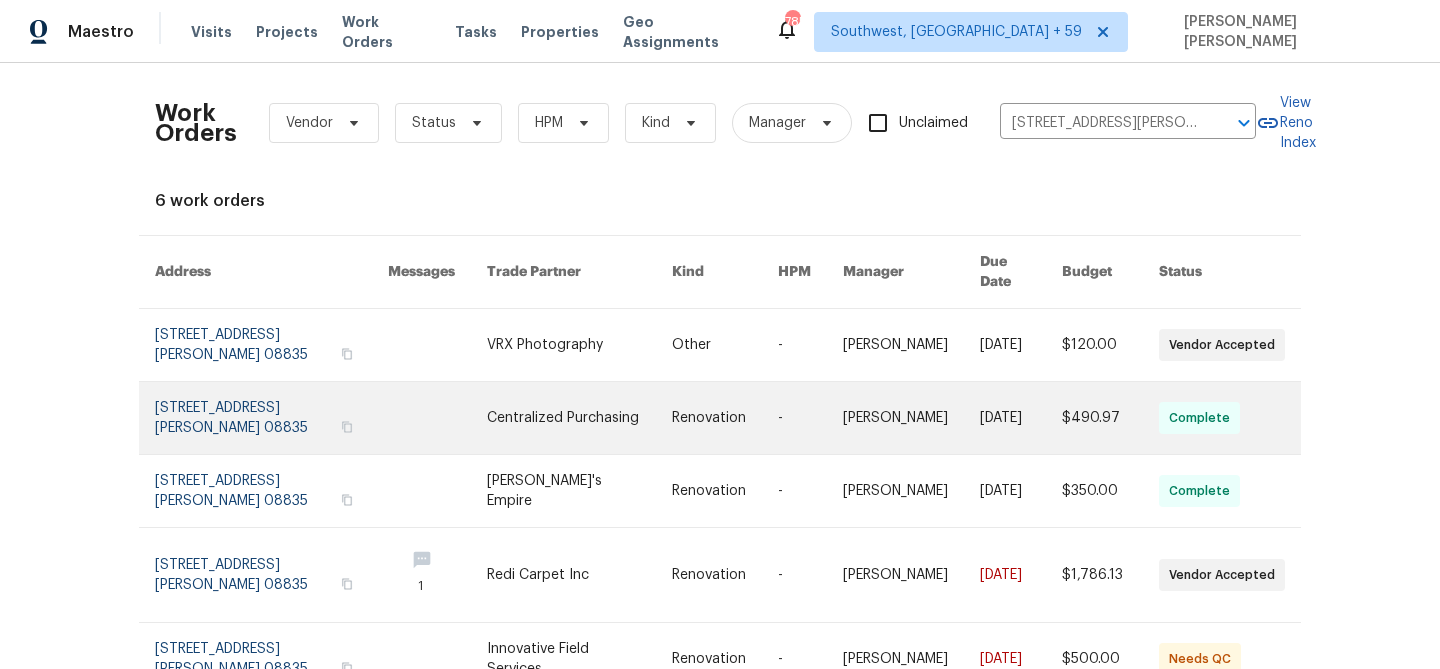 click at bounding box center (1021, 418) 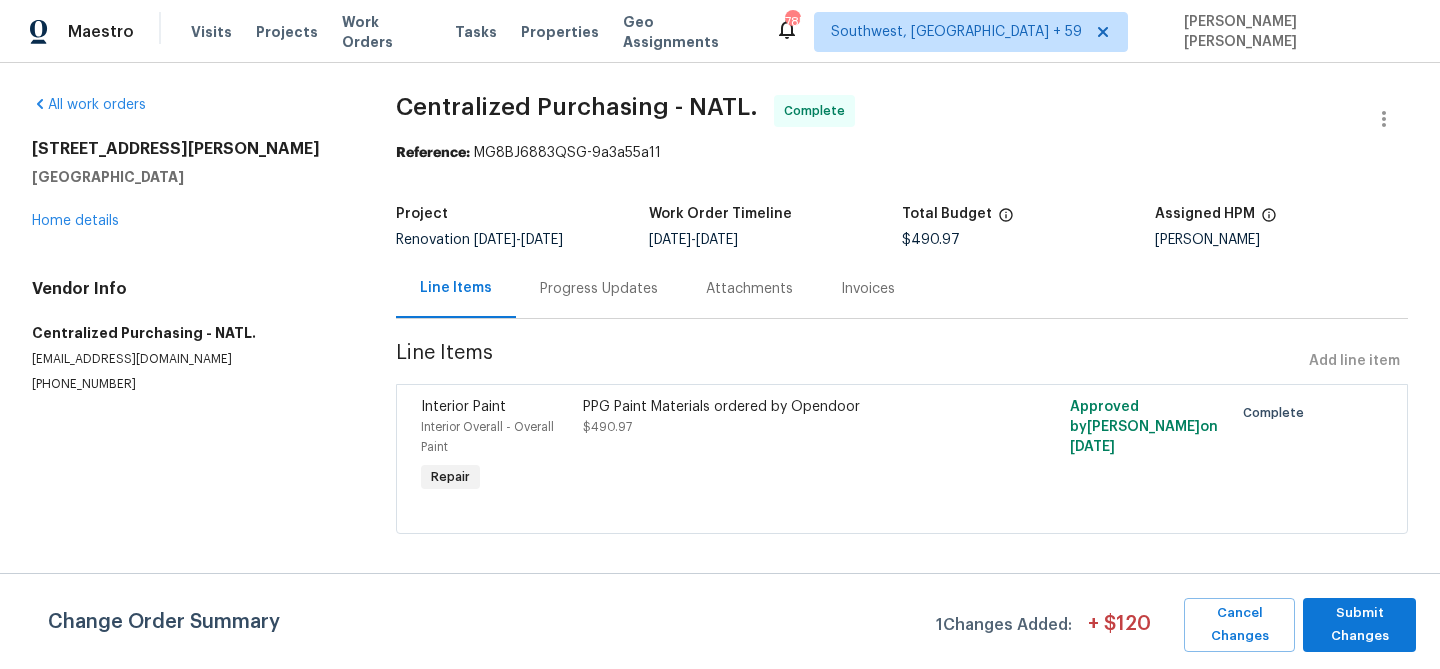 click on "[STREET_ADDRESS][PERSON_NAME] Home details" at bounding box center (190, 185) 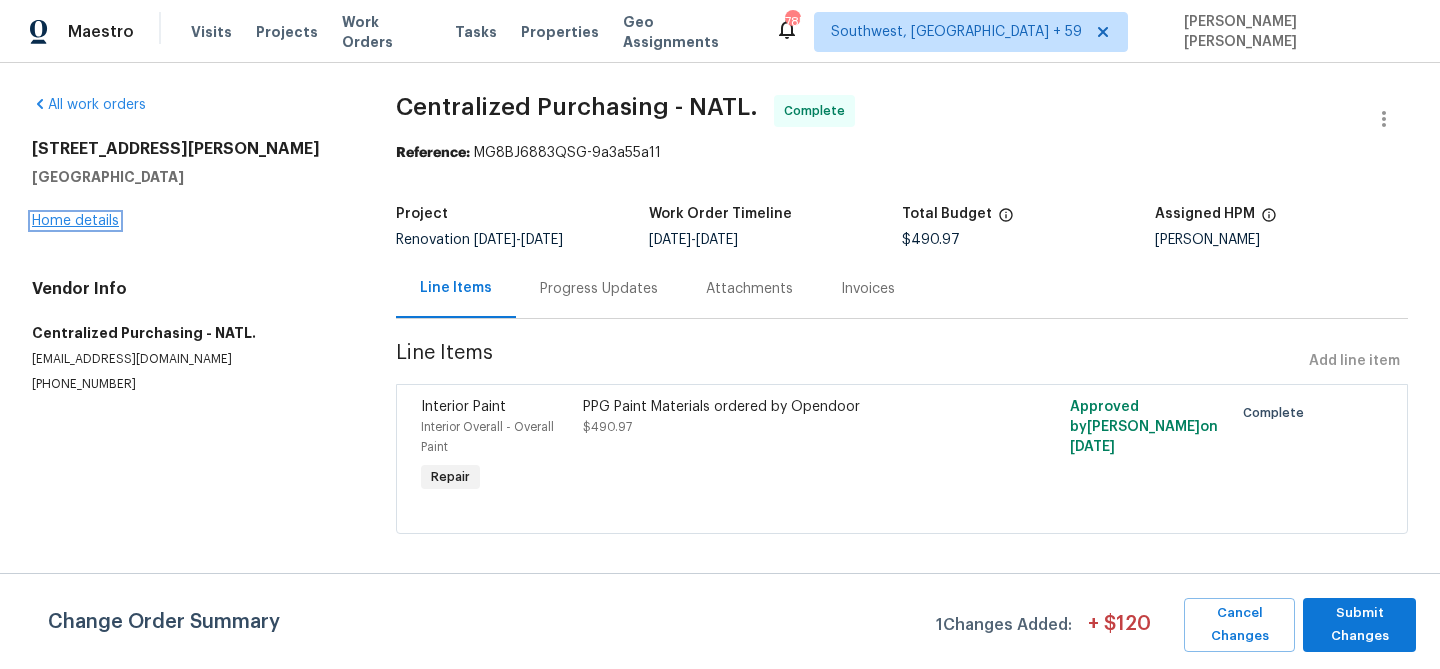 click on "Home details" at bounding box center (75, 221) 